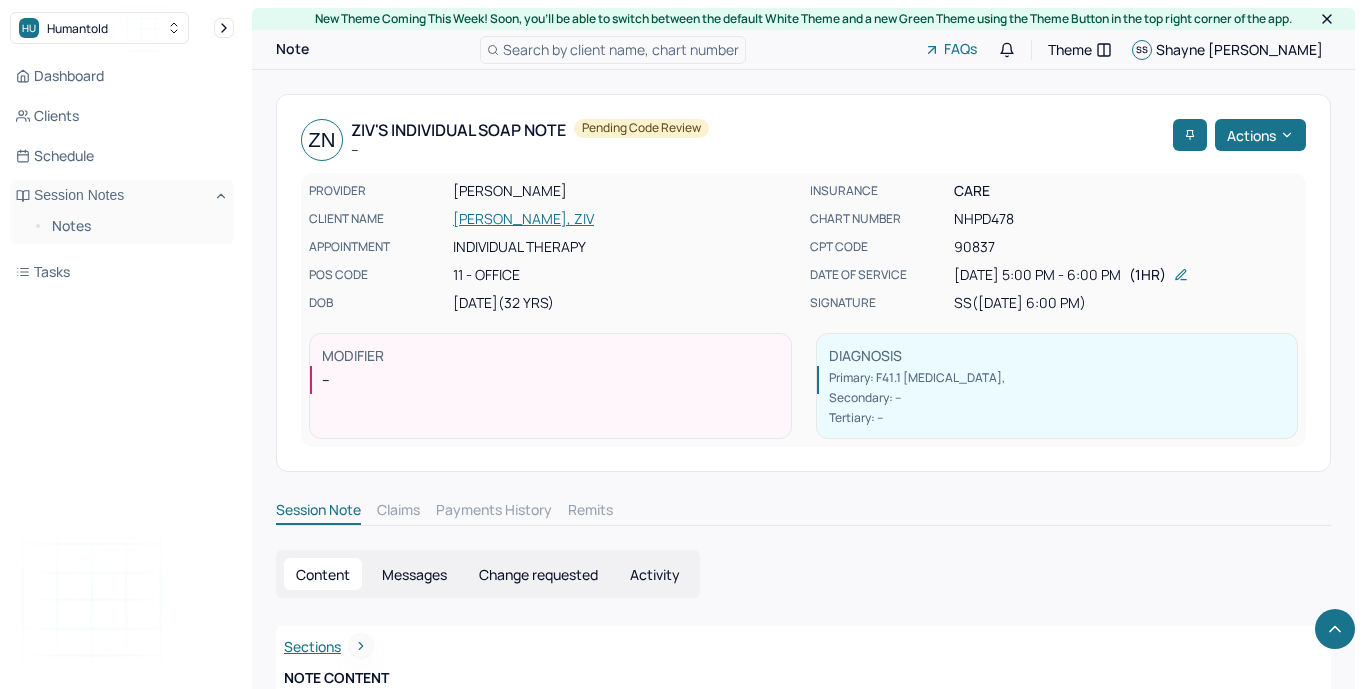 scroll, scrollTop: 2711, scrollLeft: 0, axis: vertical 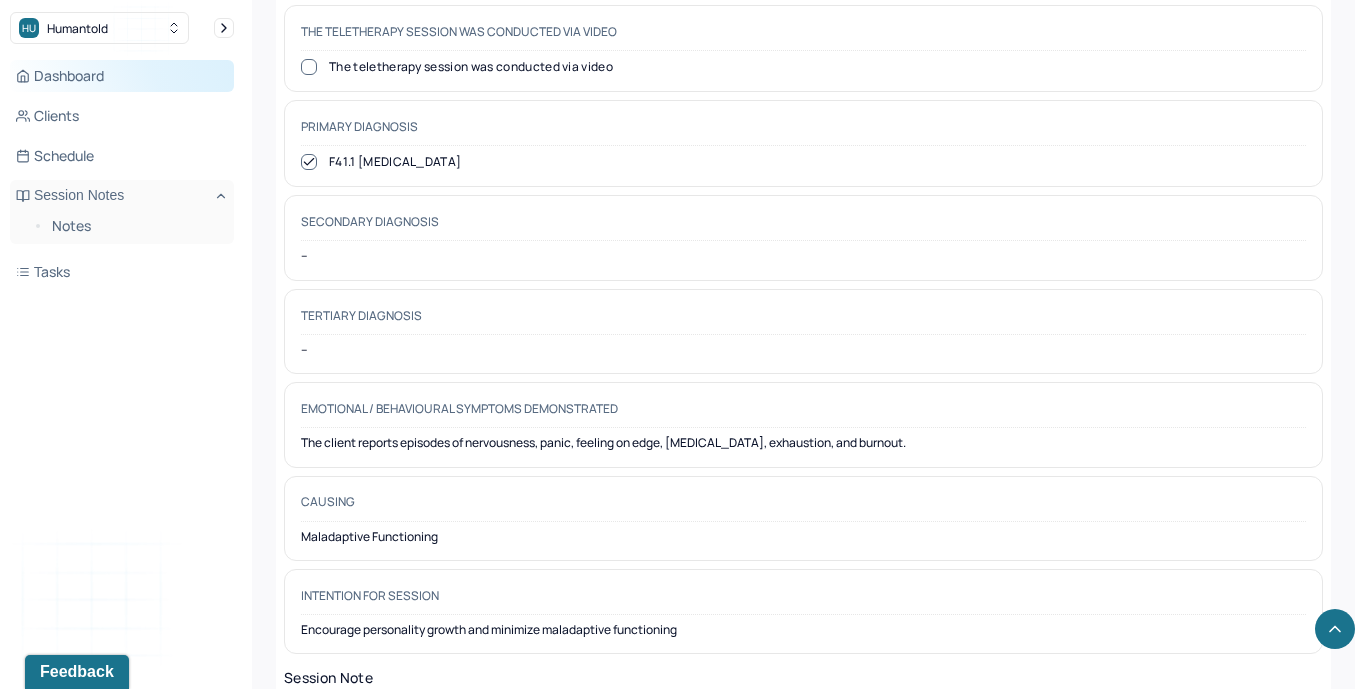 click on "Dashboard" at bounding box center (122, 76) 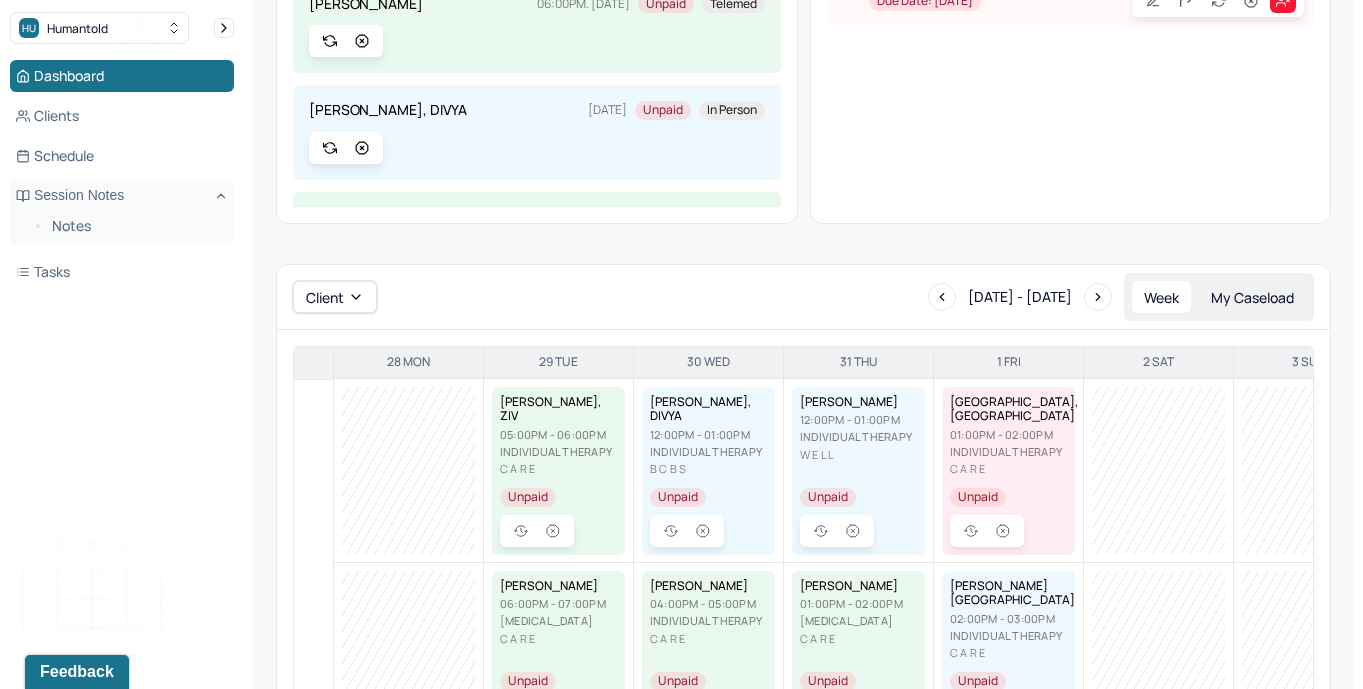 scroll, scrollTop: 0, scrollLeft: 0, axis: both 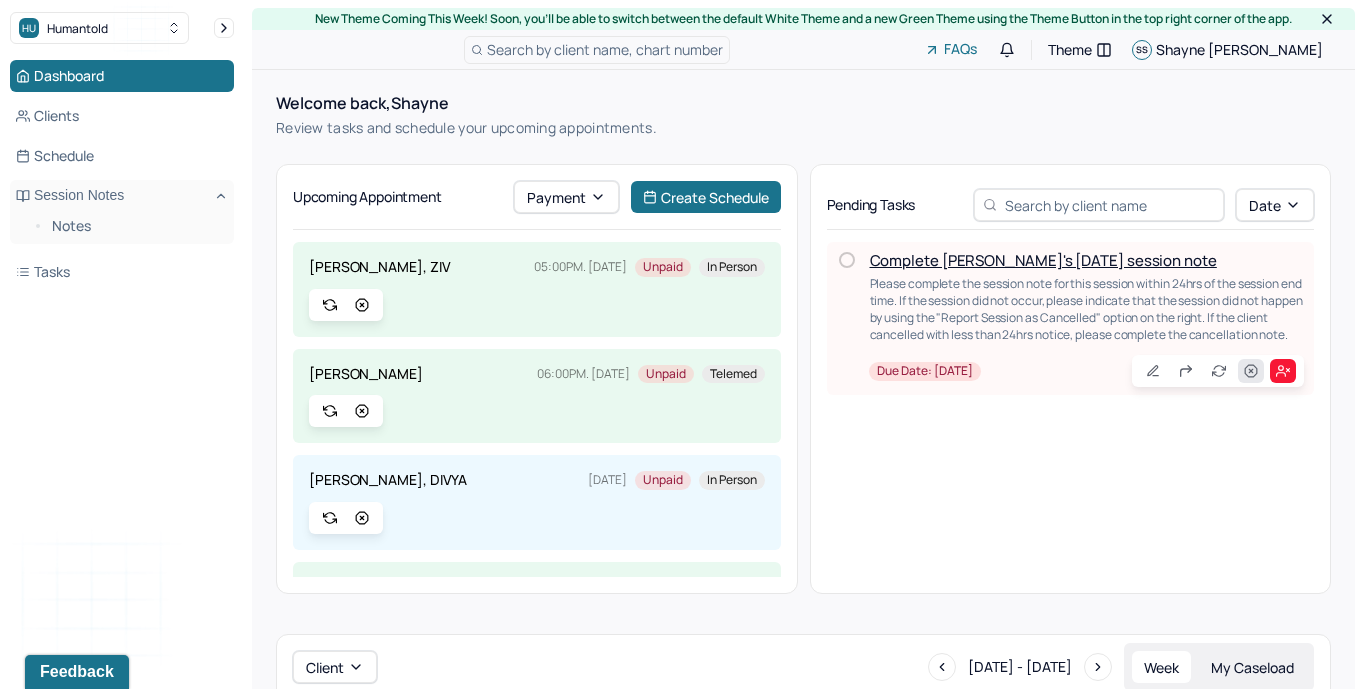 click 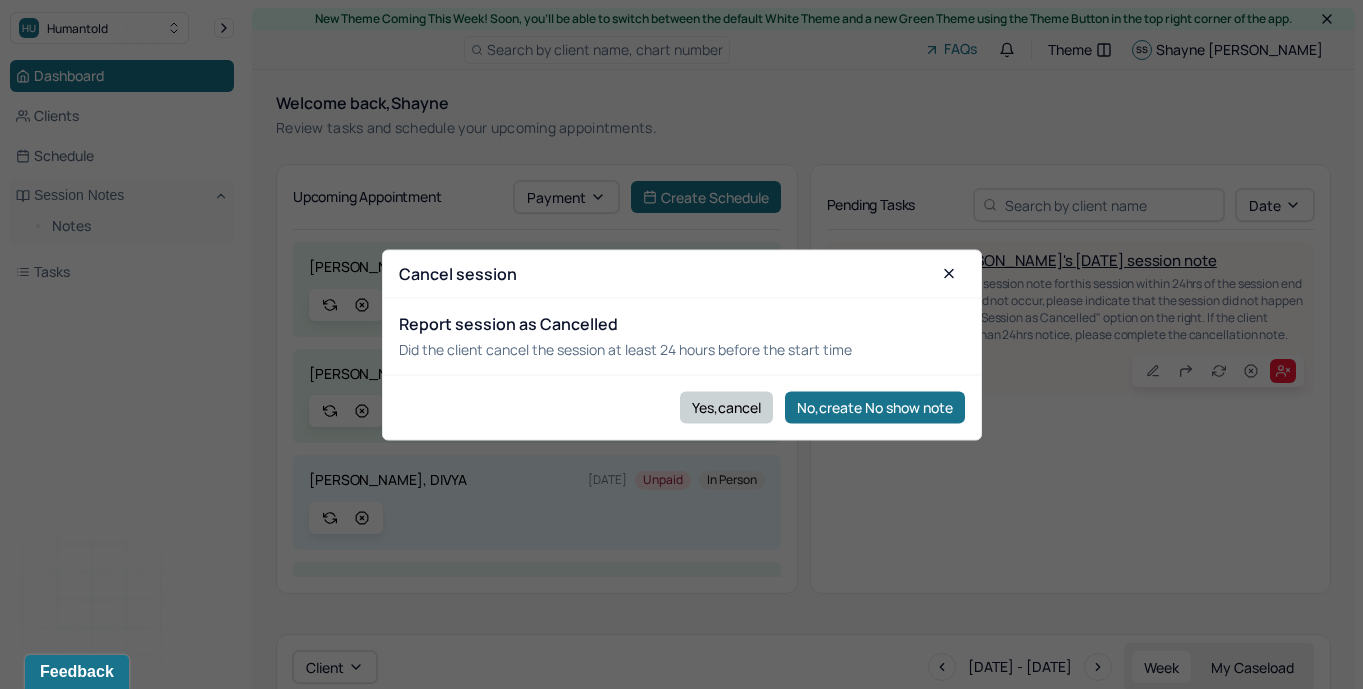 click on "Yes,cancel" at bounding box center [726, 407] 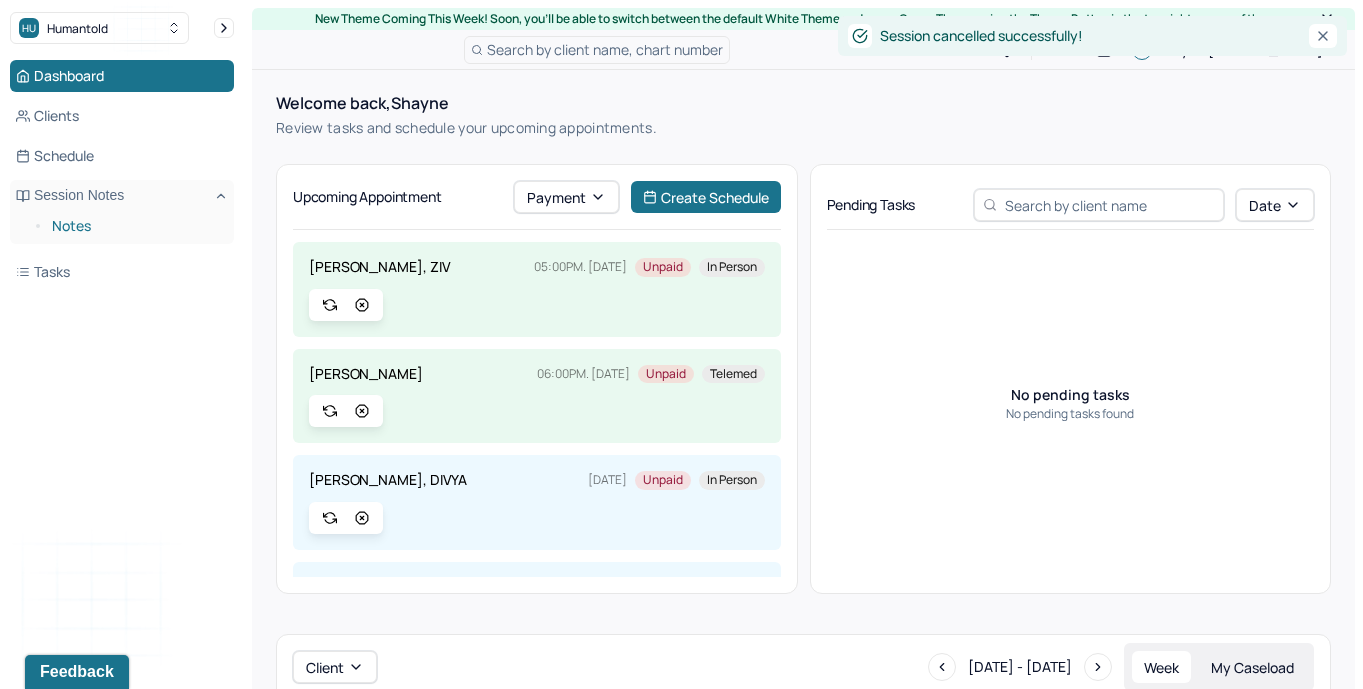 click on "Notes" at bounding box center (135, 226) 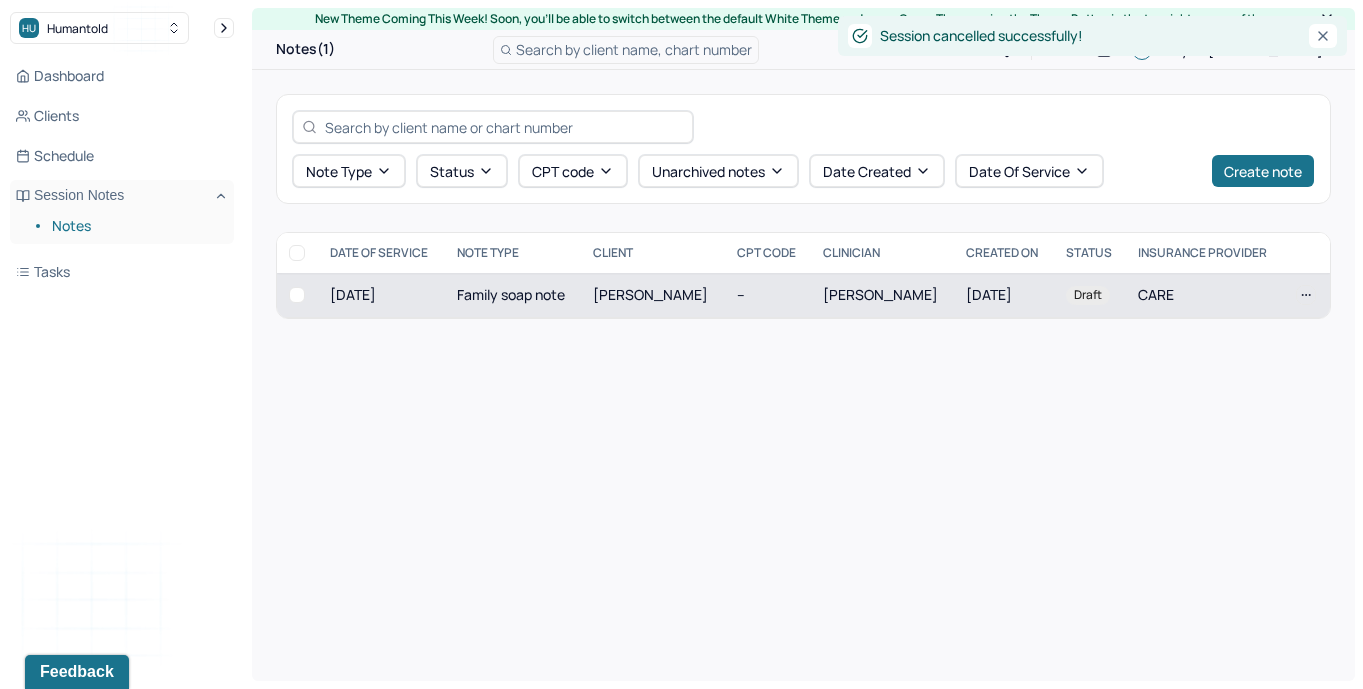 click on "[PERSON_NAME]" at bounding box center [650, 294] 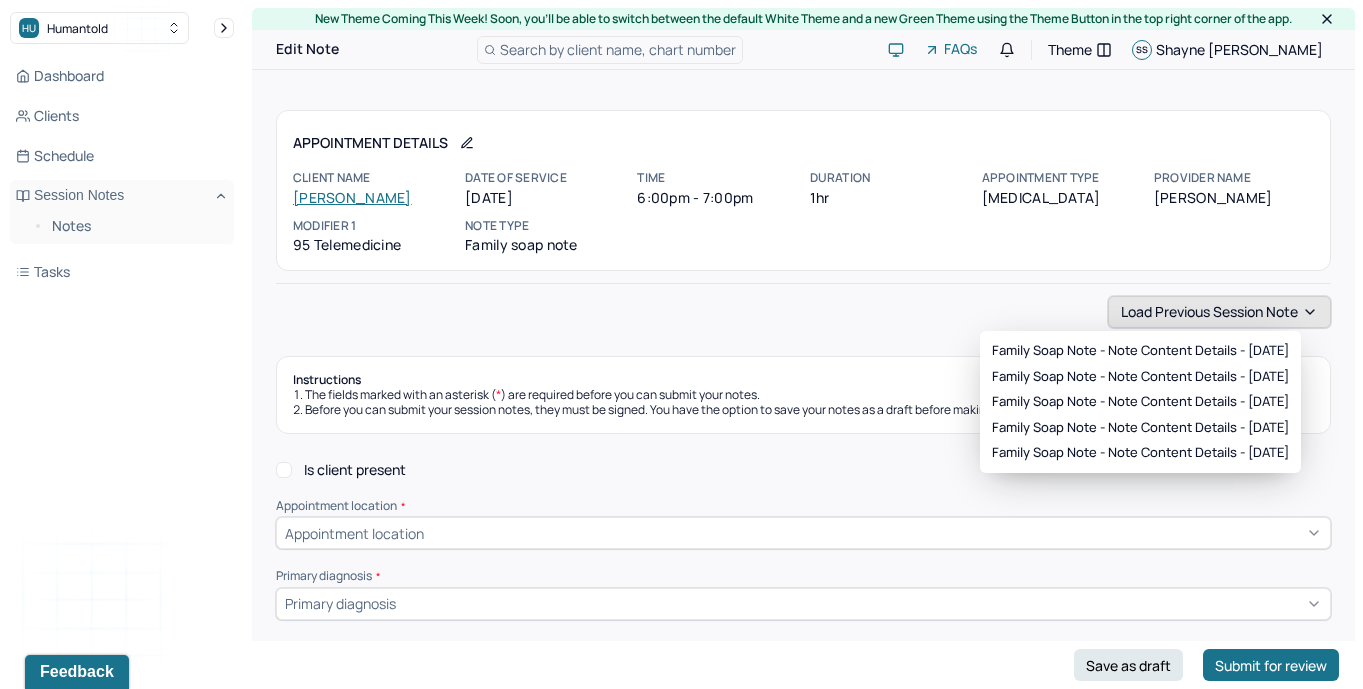 click on "Load previous session note" at bounding box center (1219, 312) 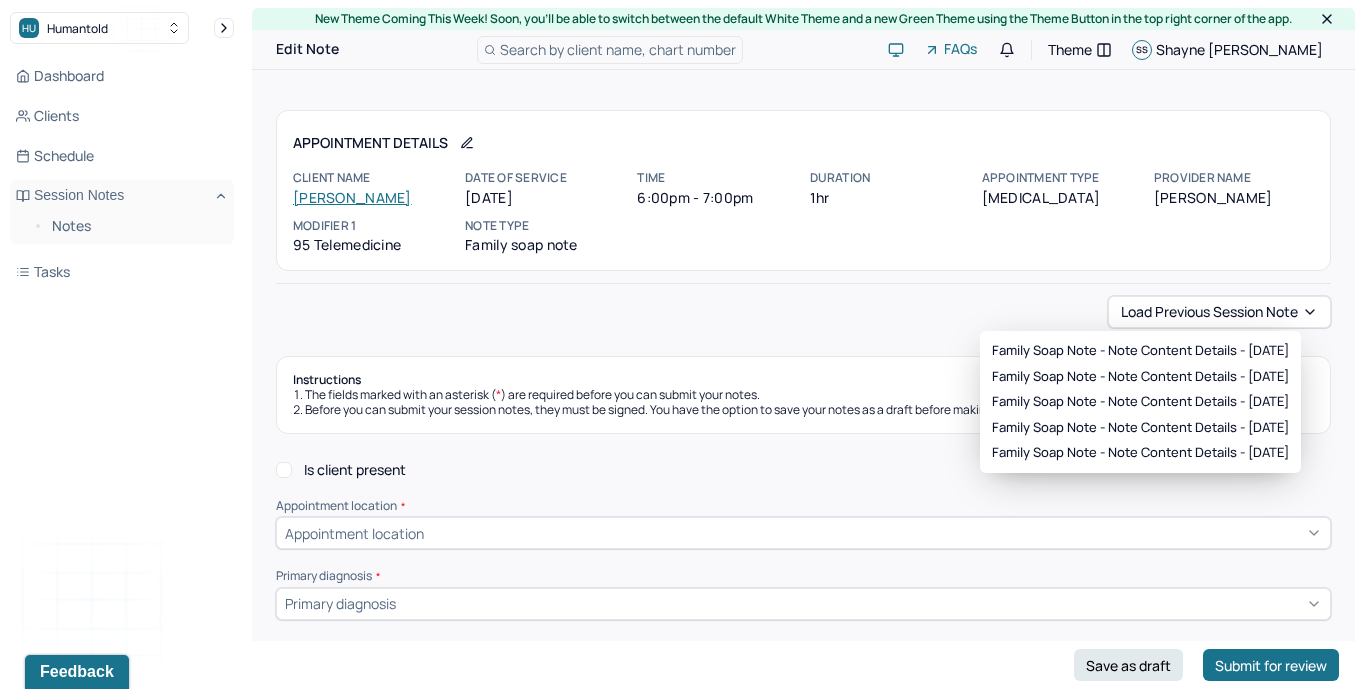 click on "Family soap note   - Note content Details -   [DATE] Family soap note   - Note content Details -   [DATE] Family soap note   - Note content Details -   [DATE] Family soap note   - Note content Details -   [DATE] Family soap note   - Note content Details -   [DATE]" at bounding box center [1140, 402] 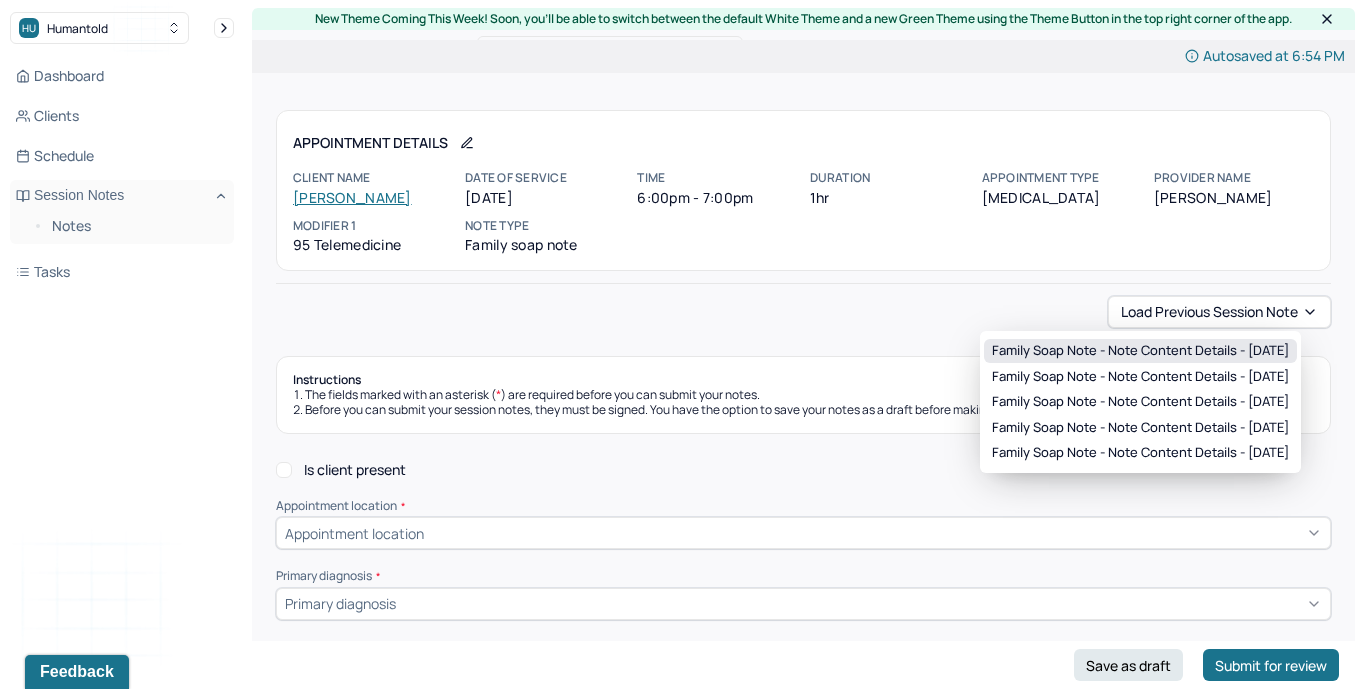 click on "Family soap note   - Note content Details -   [DATE]" at bounding box center [1140, 351] 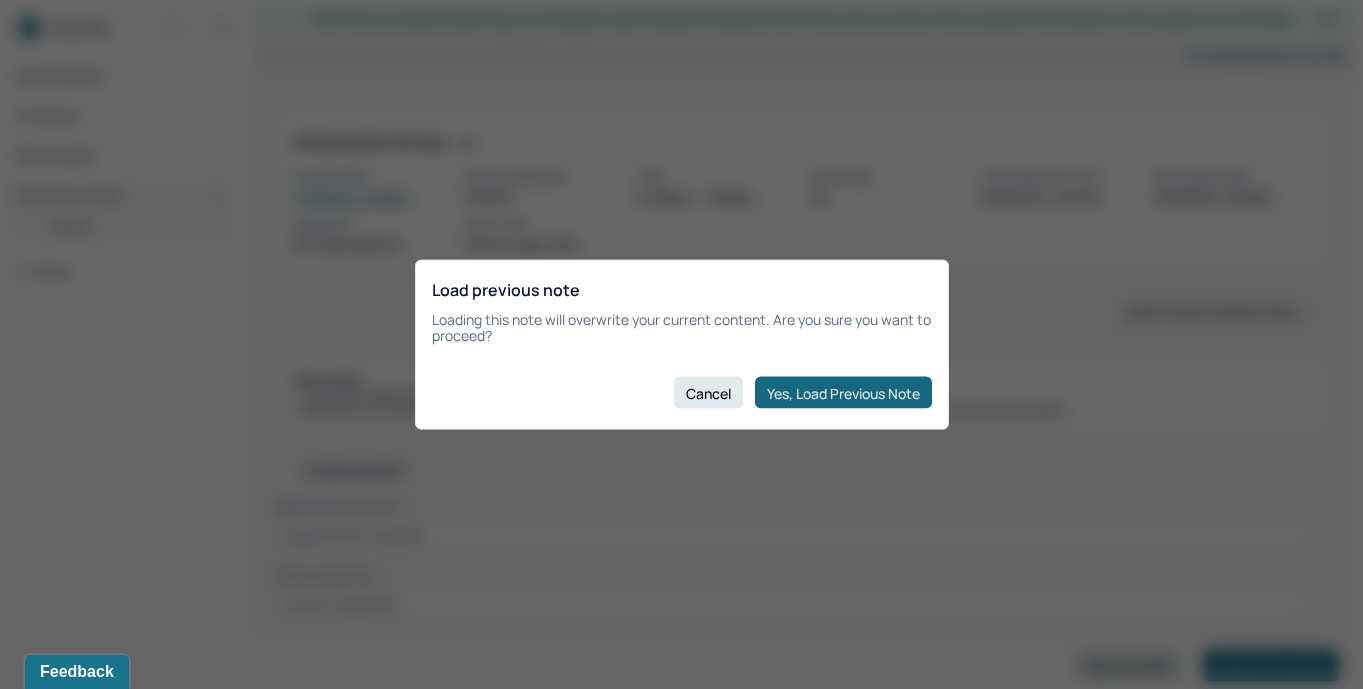 click on "Yes, Load Previous Note" at bounding box center (843, 393) 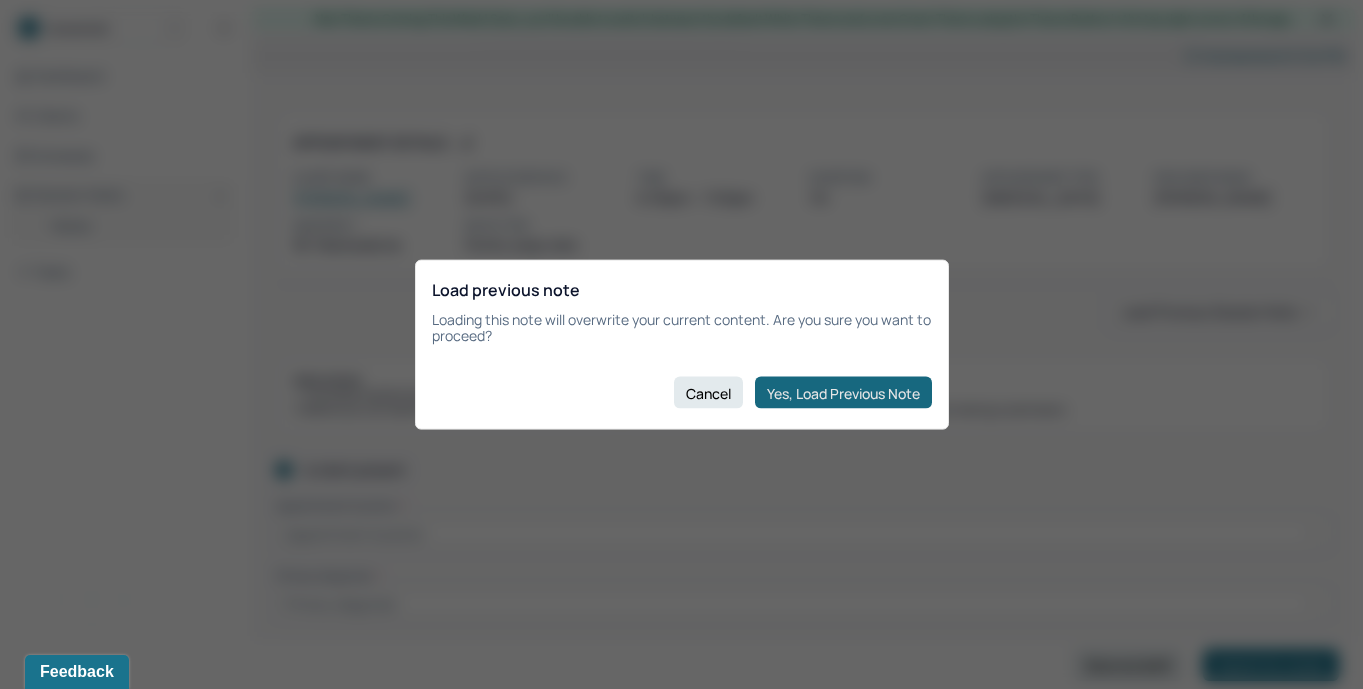 checkbox on "true" 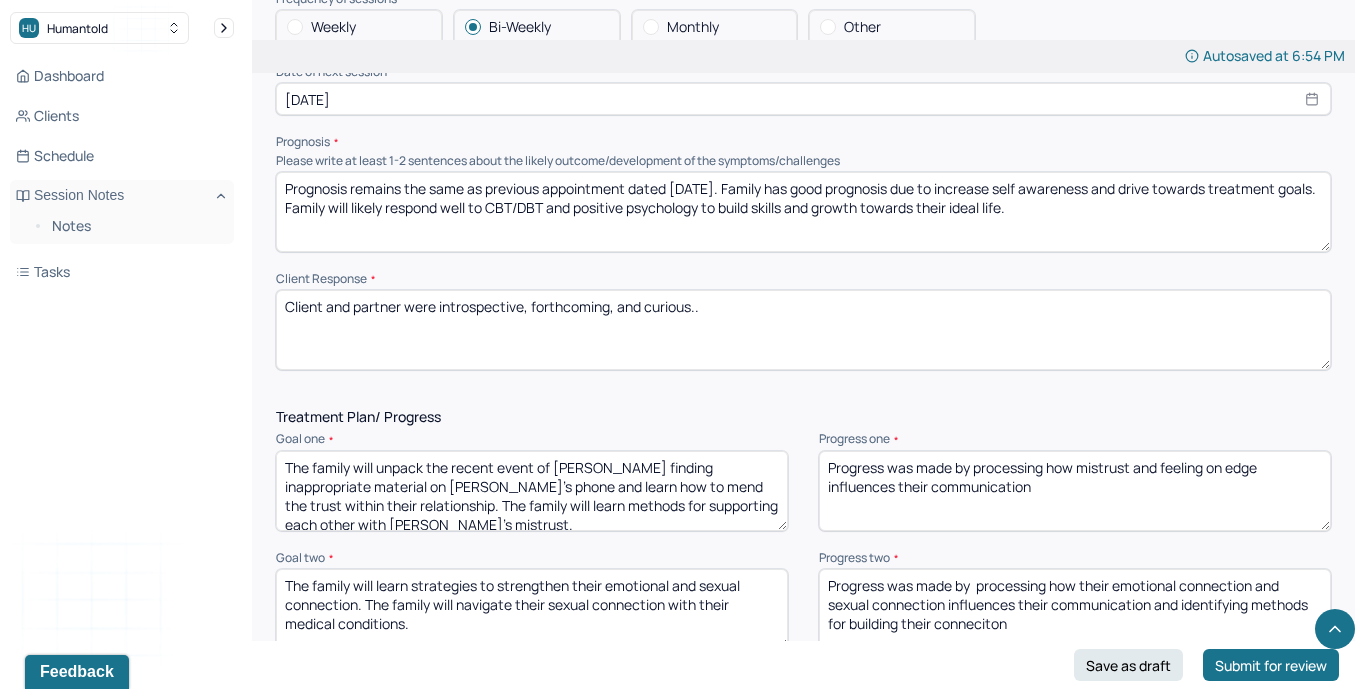 scroll, scrollTop: 2332, scrollLeft: 0, axis: vertical 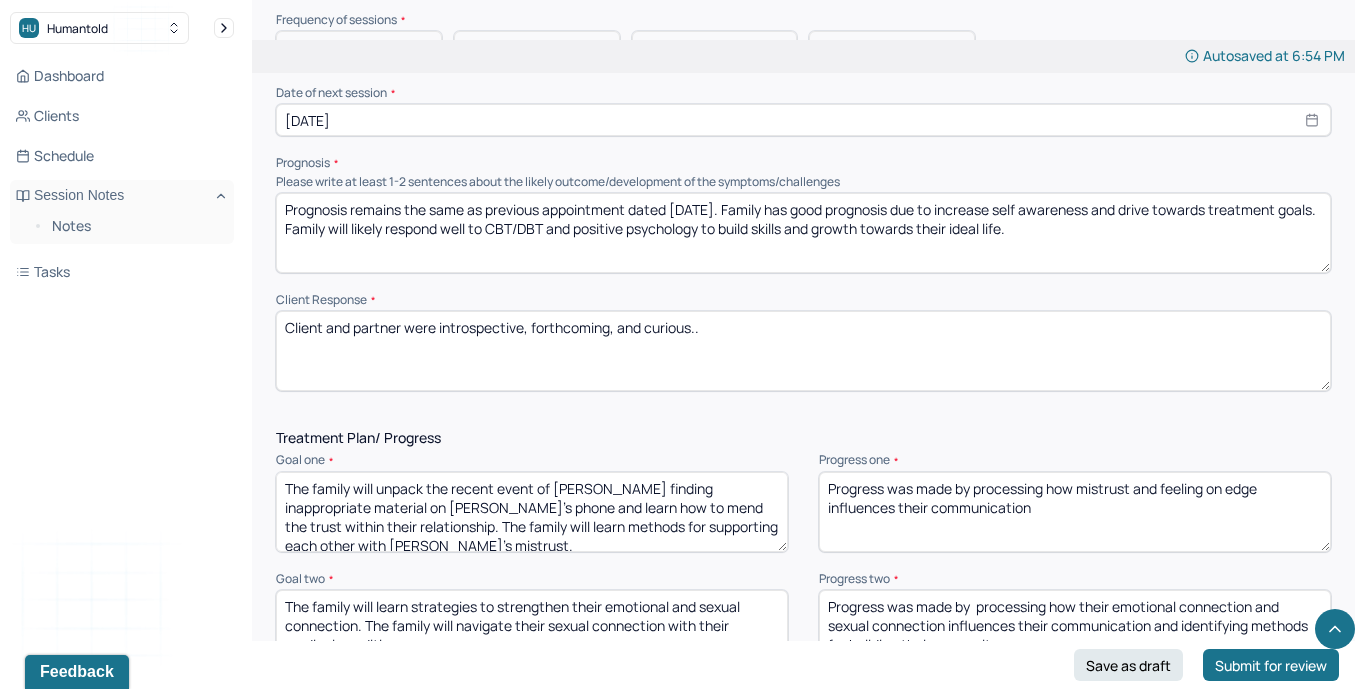 click on "Prognosis remains the same as previous appointment dated [DATE]. Family has good prognosis due to increase self awareness and drive towards treatment goals. Family will likely respond well to CBT/DBT and positive psychology to build skills and growth towards their ideal life." at bounding box center (803, 233) 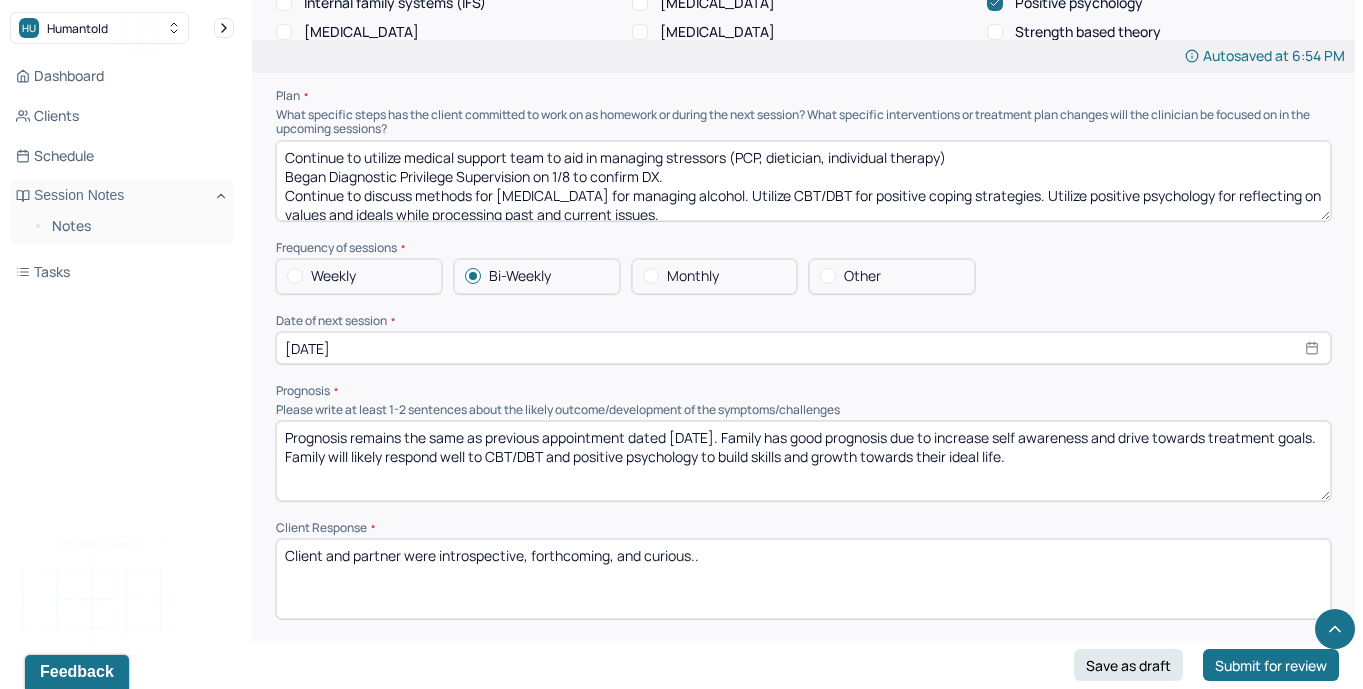 scroll, scrollTop: 2100, scrollLeft: 0, axis: vertical 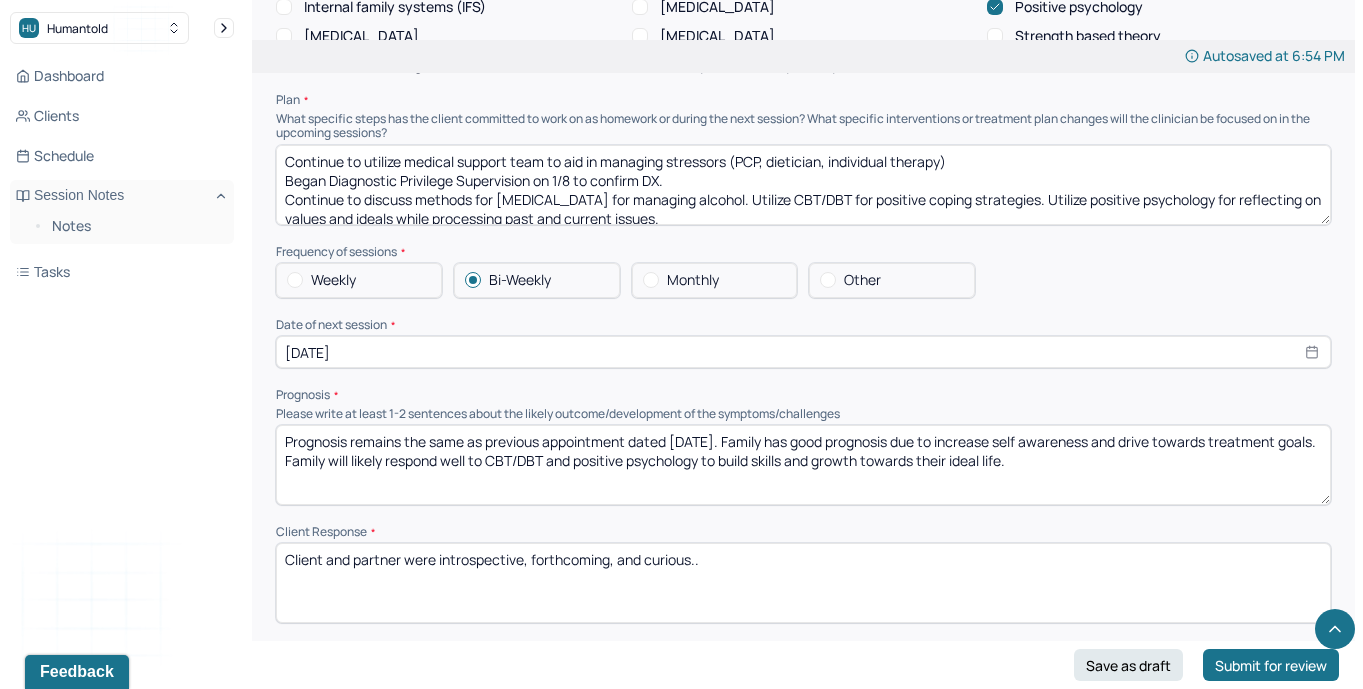 type on "Prognosis remains the same as previous appointment dated [DATE]. Family has good prognosis due to increase self awareness and drive towards treatment goals. Family will likely respond well to CBT/DBT and positive psychology to build skills and growth towards their ideal life." 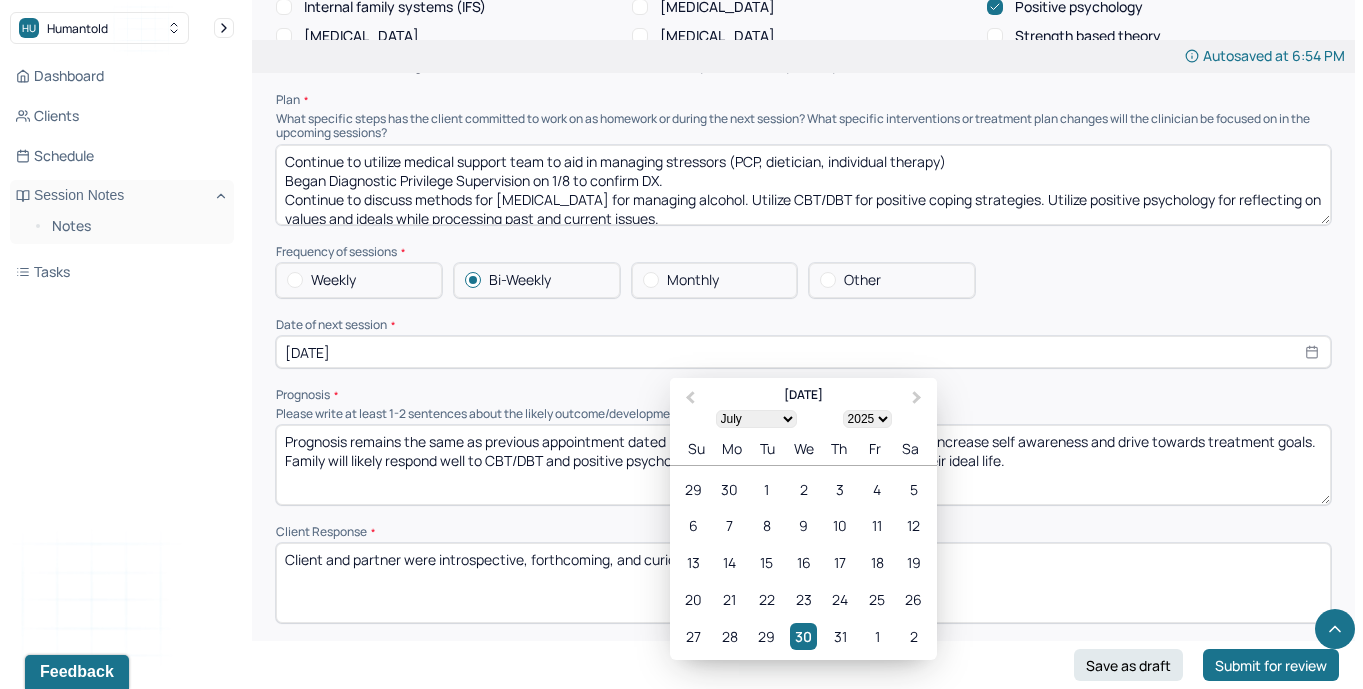 click on "[DATE]" at bounding box center [803, 352] 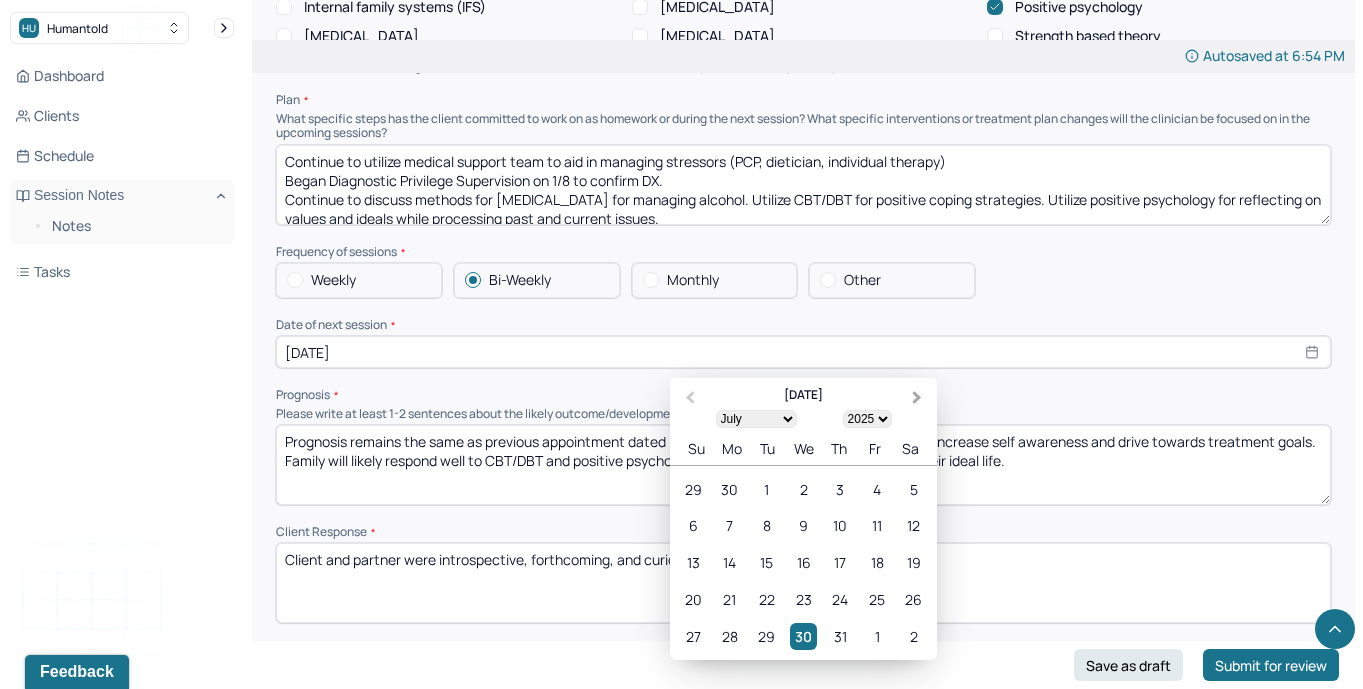 click on "Next Month" at bounding box center [919, 399] 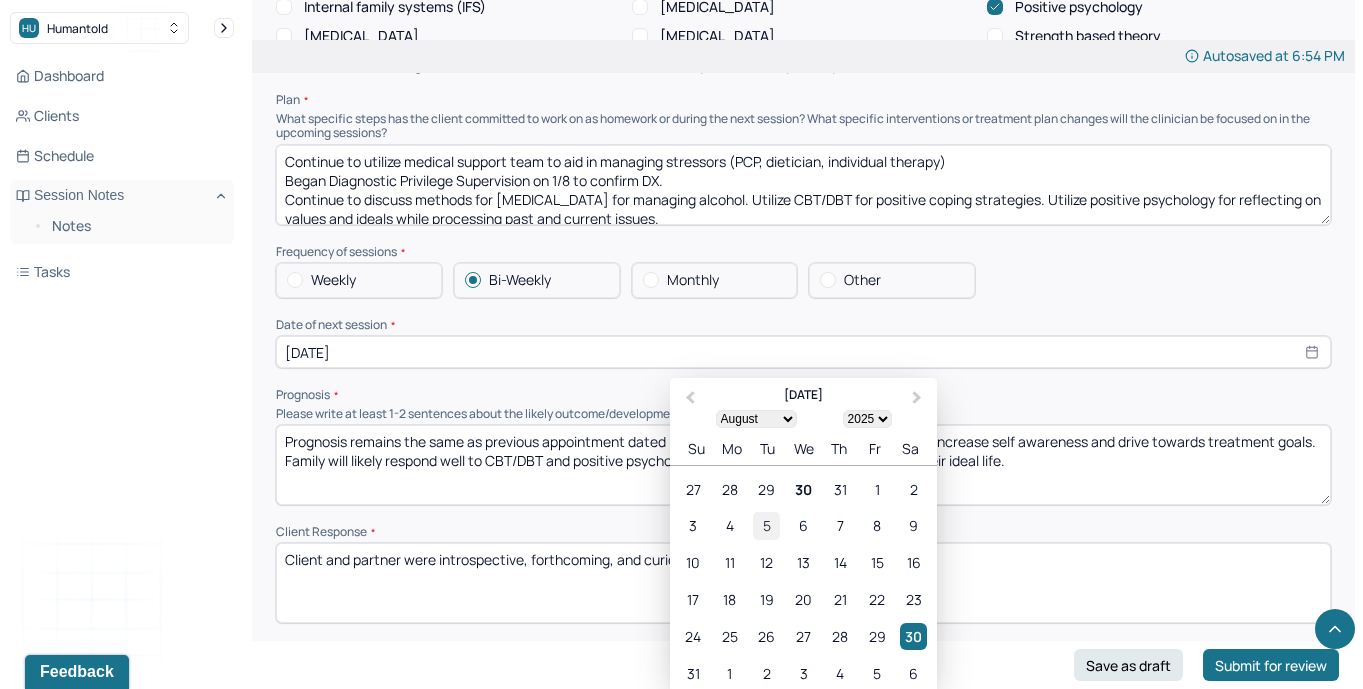 click on "5" at bounding box center [766, 526] 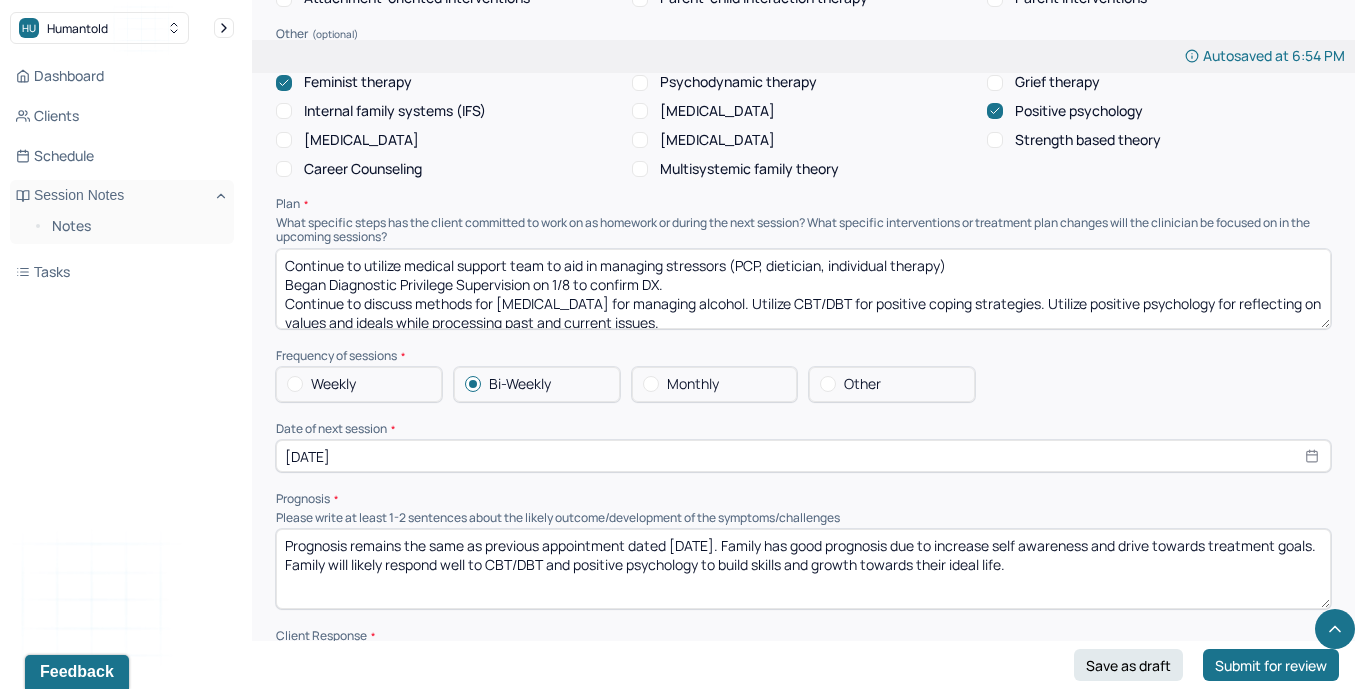 scroll, scrollTop: 1995, scrollLeft: 0, axis: vertical 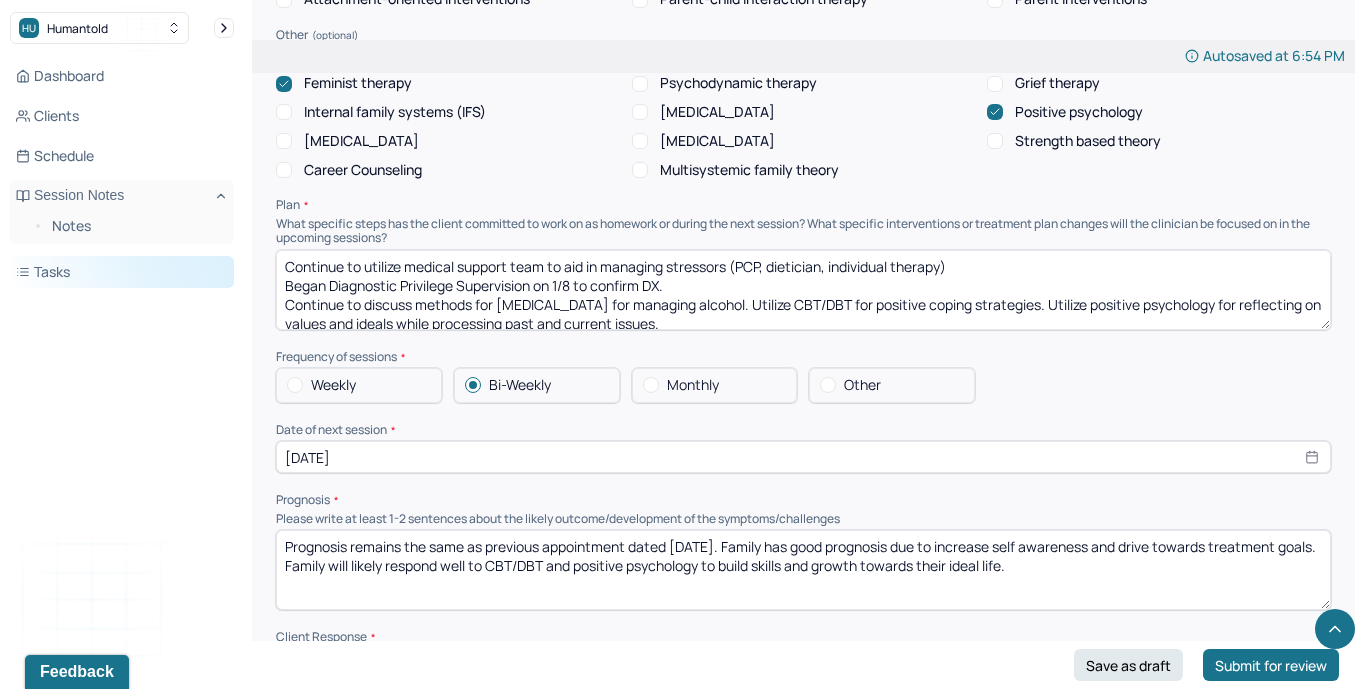 drag, startPoint x: 686, startPoint y: 279, endPoint x: 205, endPoint y: 281, distance: 481.00415 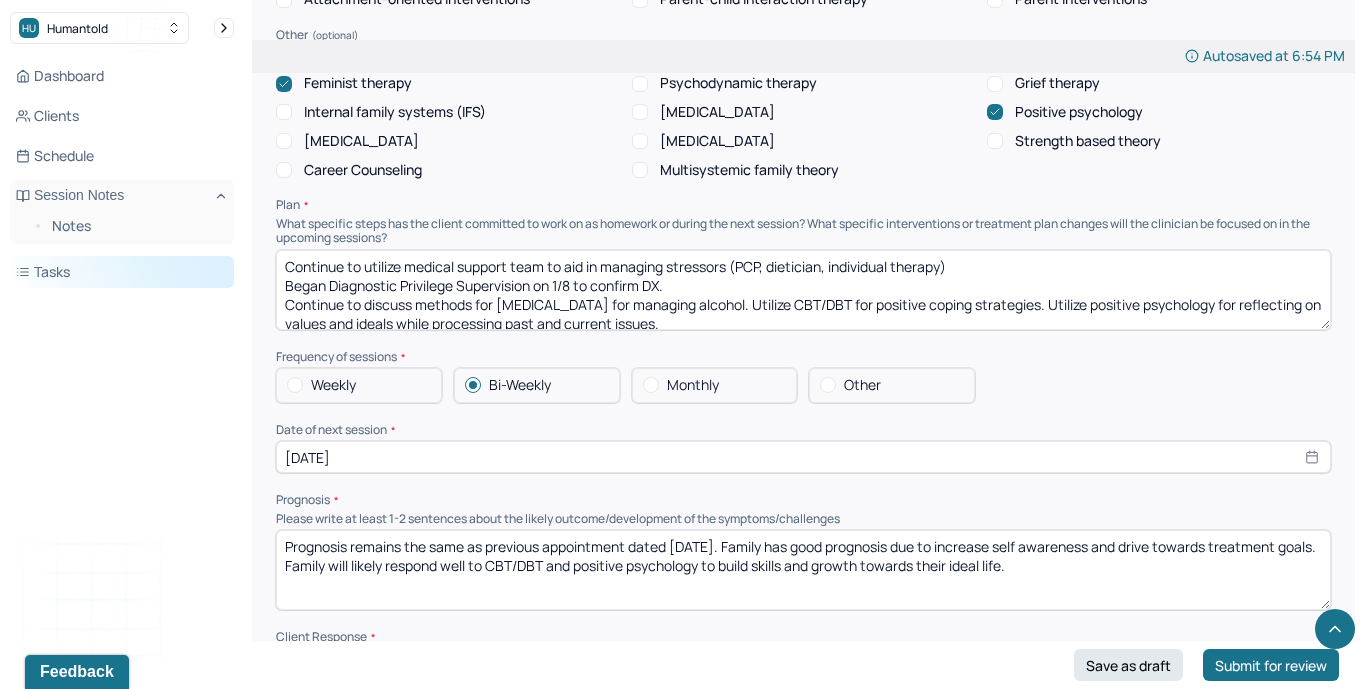 click on "HU Humantold Dashboard Clients Schedule Session Notes Notes Tasks SS [PERSON_NAME] provider Logout   New Theme Coming This Week! Soon, you’ll be able to switch between the default White Theme and a new Green Theme using the Theme Button in the top right corner of the app.  Edit Note Search by client name, chart number  FAQs Theme SS [PERSON_NAME] Autosaved at 6:54 PM Appointment Details Client name [PERSON_NAME] Date of service [DATE] Time 6:00pm - 7:00pm Duration 1hr Appointment type [MEDICAL_DATA] Provider name [PERSON_NAME] Modifier 1 95 Telemedicine Note type Family soap note Load previous session note Instructions The fields marked with an asterisk ( * ) are required before you can submit your notes. Before you can submit your session notes, they must be signed. You have the option to save your notes as a draft before making a submission. Is client present Appointment location * Teletherapy Client Teletherapy Location here Home Office Other Provider Teletherapy Location Home Office Other * * * * *" at bounding box center [681, -168] 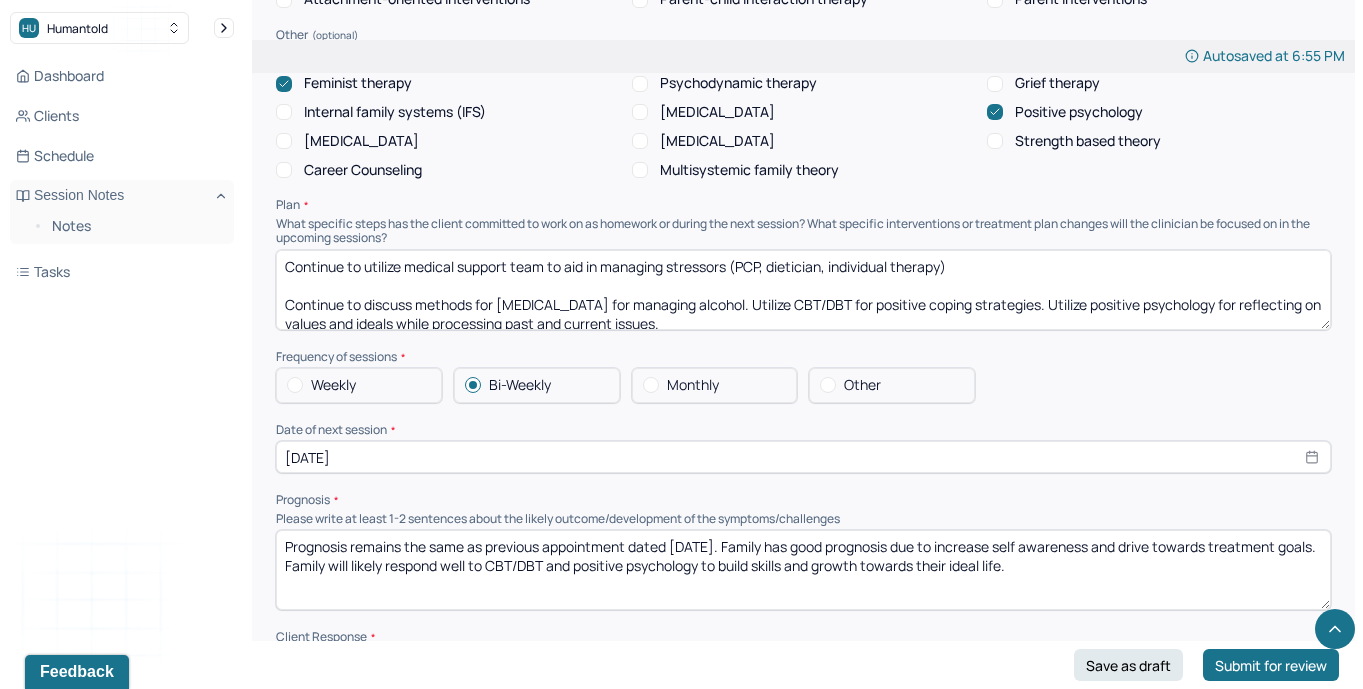 click on "Continue to utilize medical support team to aid in managing stressors (PCP, dietician, individual therapy)
Continue to discuss methods for [MEDICAL_DATA] for managing alcohol. Utilize CBT/DBT for positive coping strategies. Utilize positive psychology for reflecting on values and ideals while processing past and current issues.
The family will continue to utilize communication skills and adapt based on their environment" at bounding box center (803, 290) 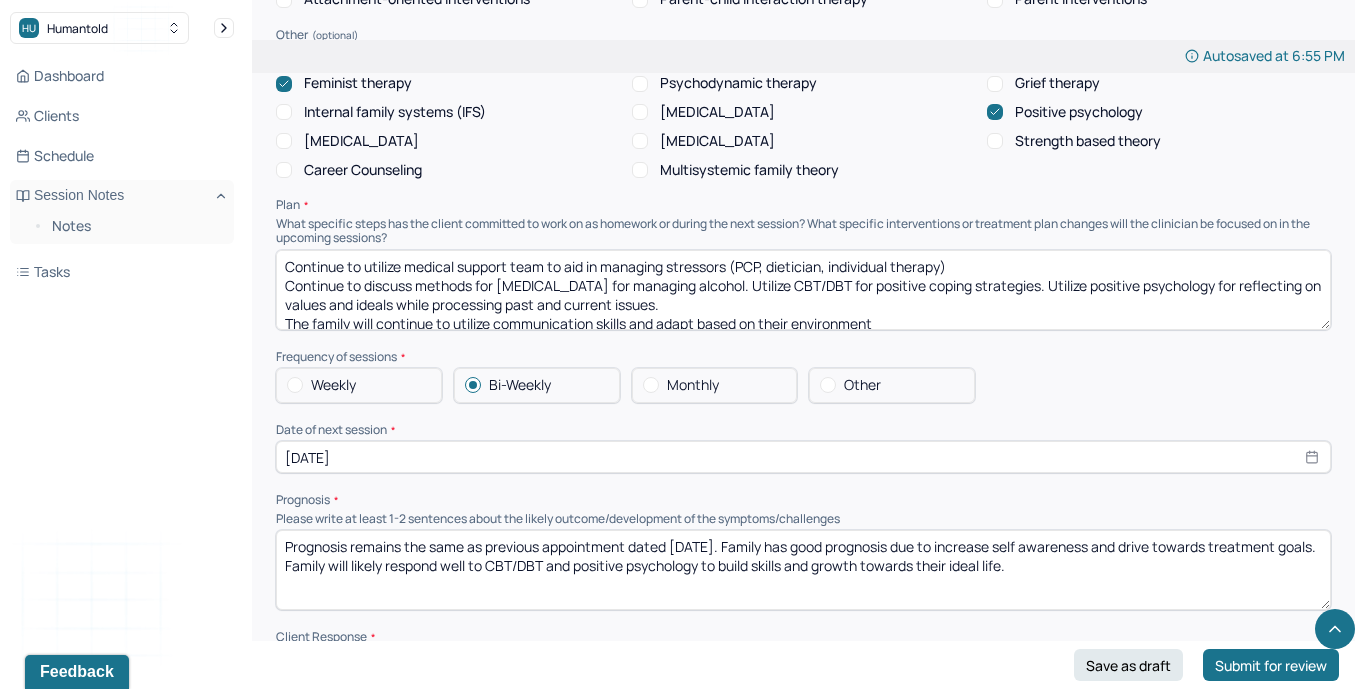scroll, scrollTop: 9, scrollLeft: 0, axis: vertical 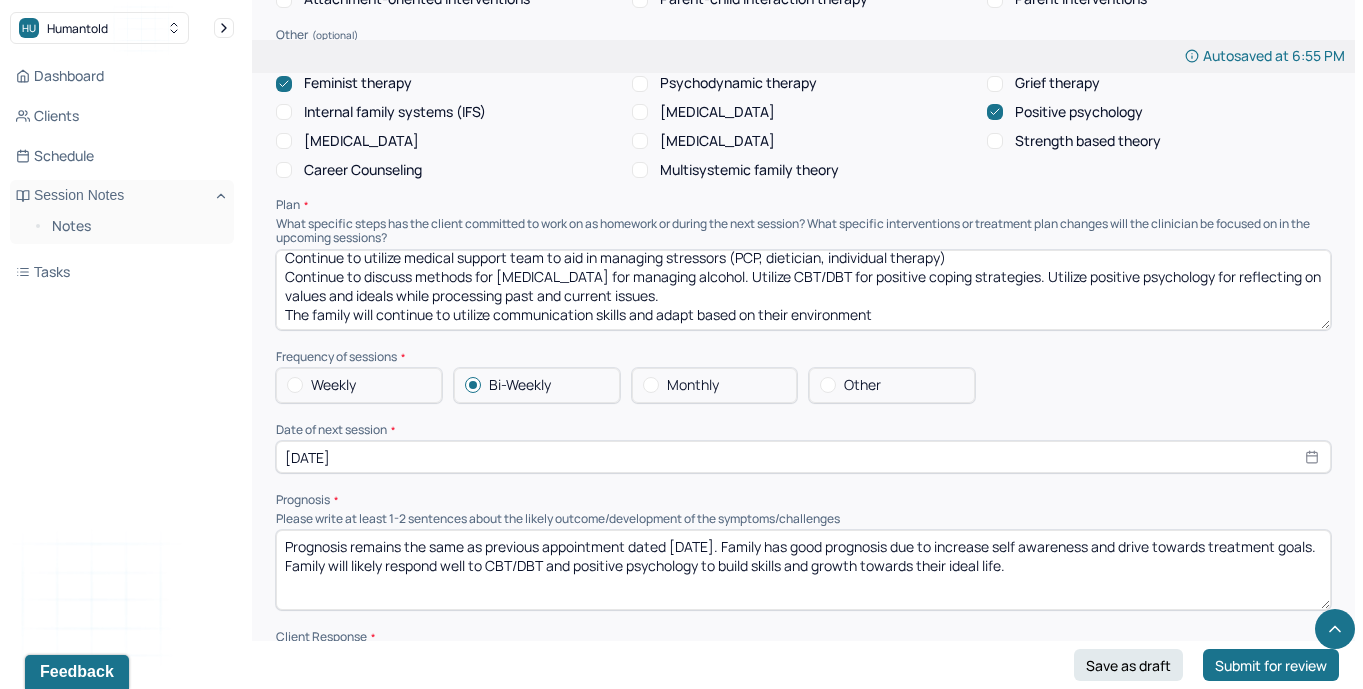 drag, startPoint x: 920, startPoint y: 310, endPoint x: 454, endPoint y: 306, distance: 466.01718 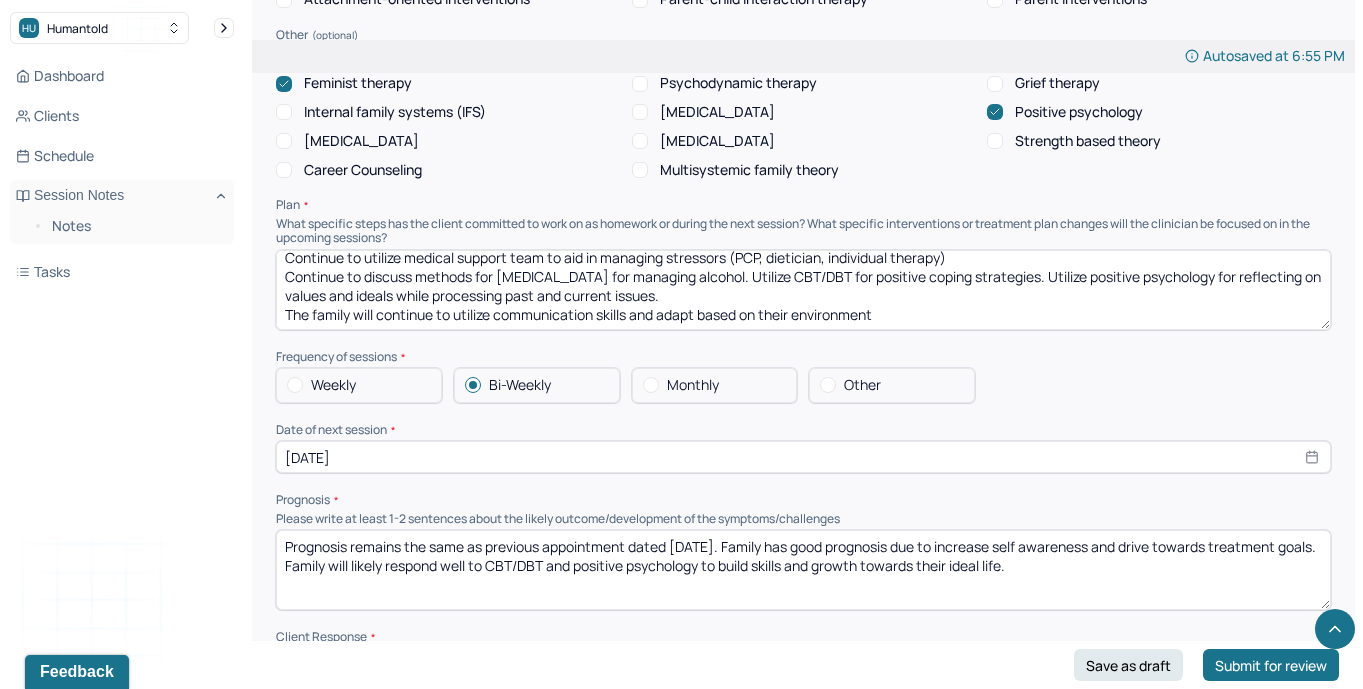 click on "Continue to utilize medical support team to aid in managing stressors (PCP, dietician, individual therapy)
Continue to discuss methods for [MEDICAL_DATA] for managing alcohol. Utilize CBT/DBT for positive coping strategies. Utilize positive psychology for reflecting on values and ideals while processing past and current issues.
The family will continue to utilize communication skills and adapt based on their environment" at bounding box center [803, 290] 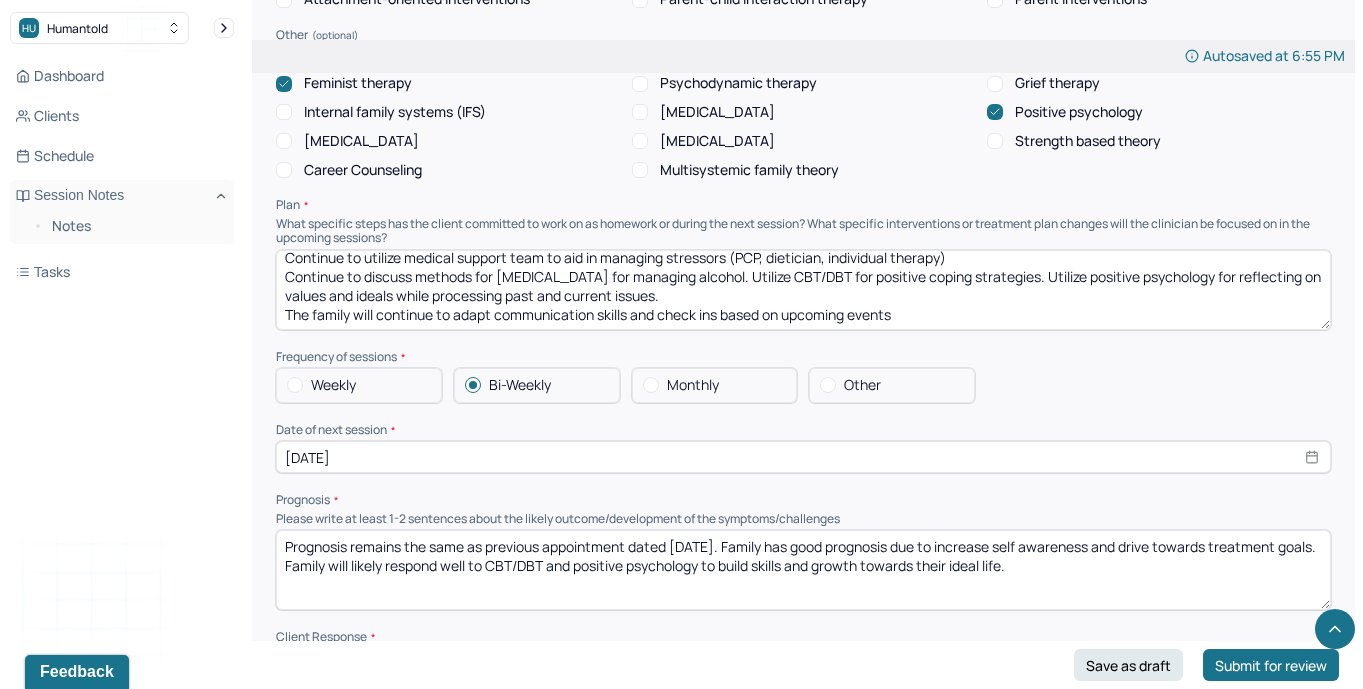 scroll, scrollTop: 0, scrollLeft: 0, axis: both 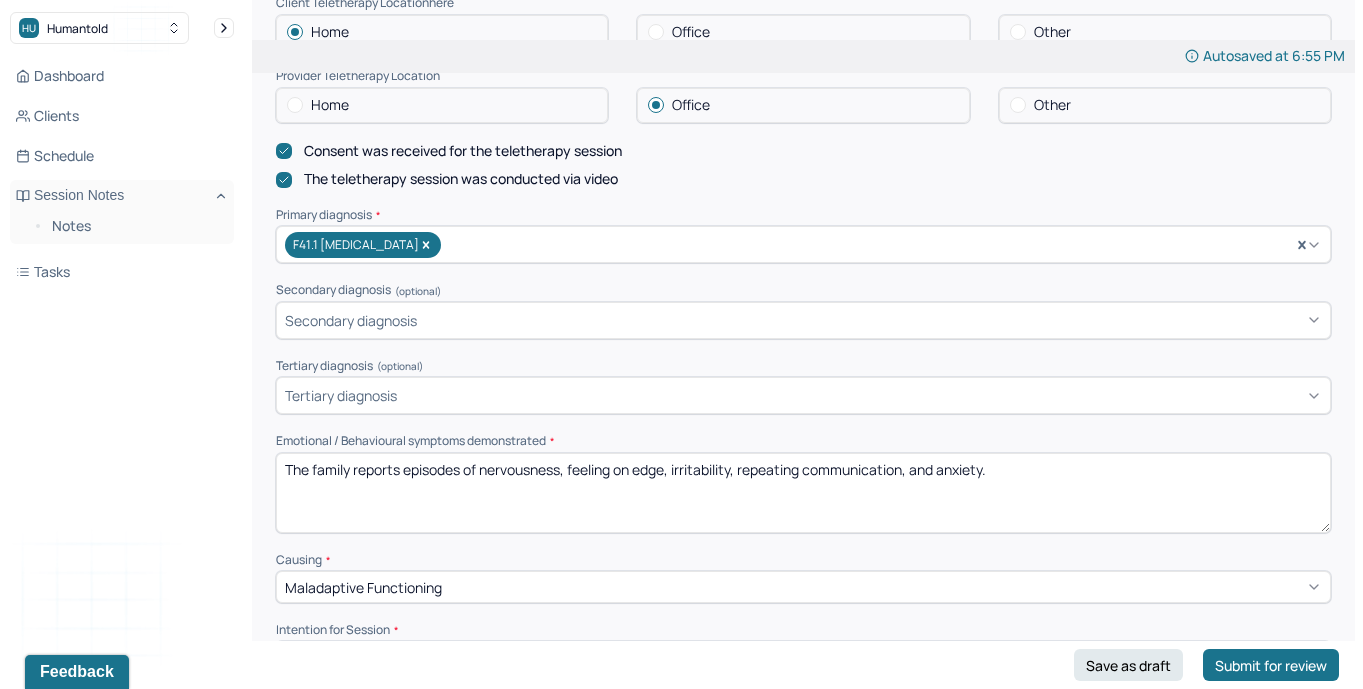 type on "Continue to utilize medical support team to aid in managing stressors (PCP, dietician, individual therapy)
Continue to discuss methods for [MEDICAL_DATA] for managing alcohol. Utilize CBT/DBT for positive coping strategies. Utilize positive psychology for reflecting on values and ideals while processing past and current issues.
The family will continue to adapt communication skills and check ins based on upcoming events" 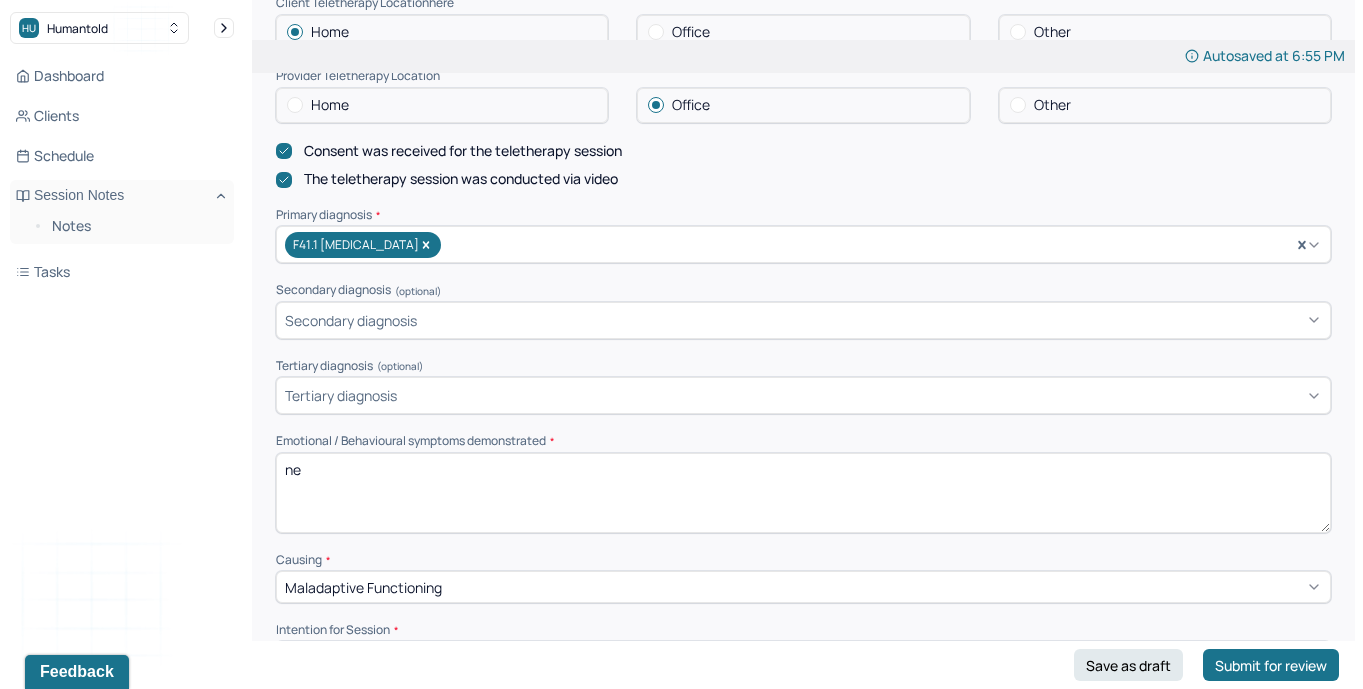 type on "n" 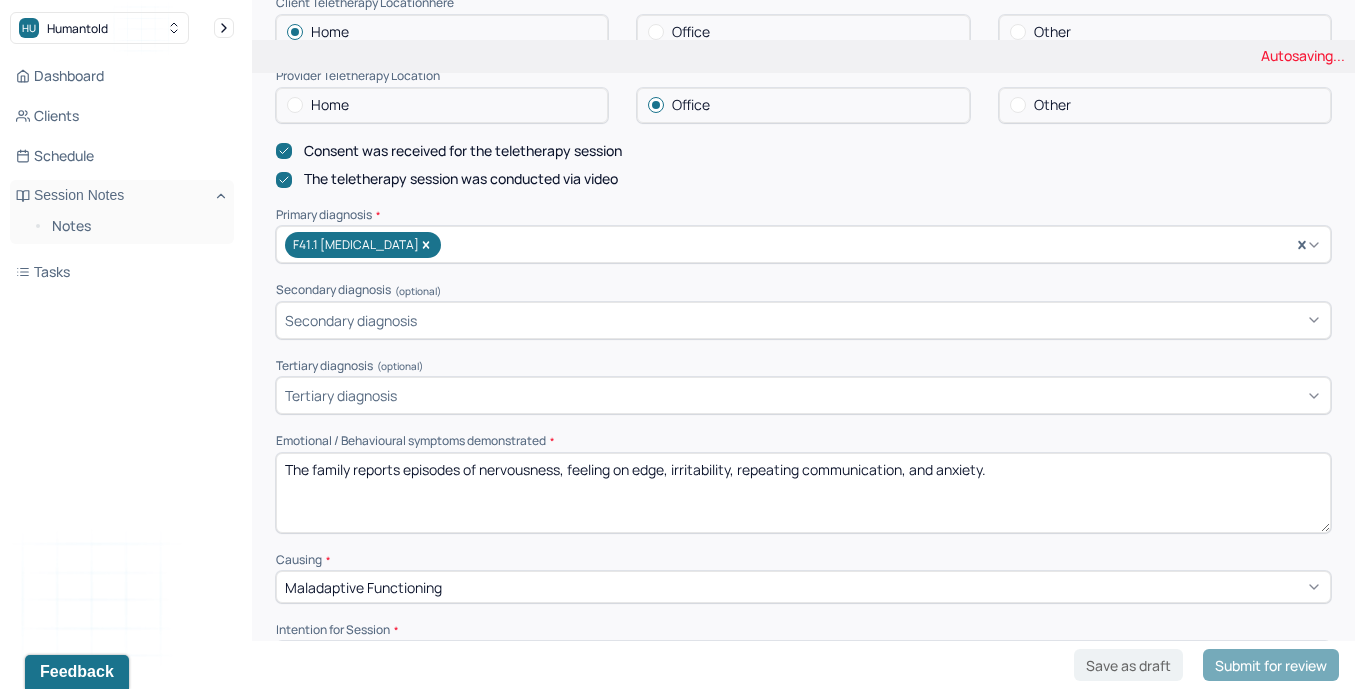 click on "The family reports episodes of nervousness, feeling on edge, irritability, repeating communication, and anxiety." at bounding box center (803, 493) 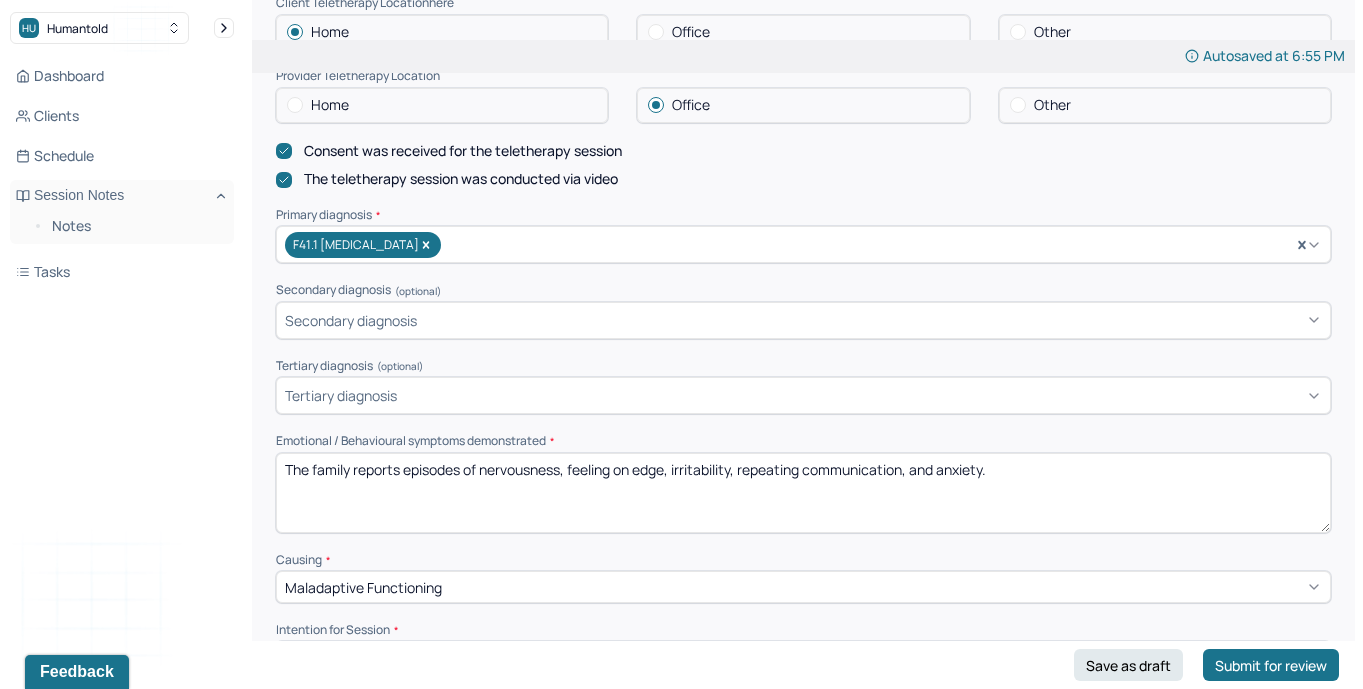 drag, startPoint x: 1008, startPoint y: 461, endPoint x: 491, endPoint y: 462, distance: 517.001 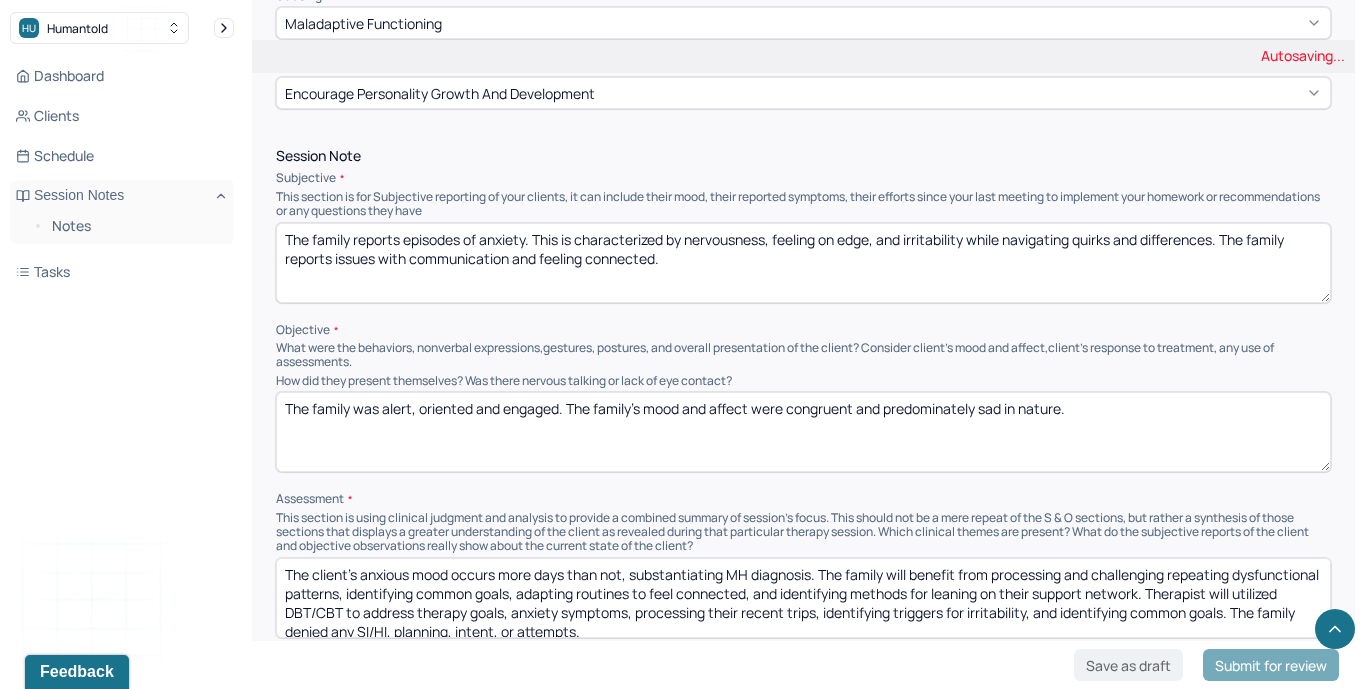 scroll, scrollTop: 1139, scrollLeft: 0, axis: vertical 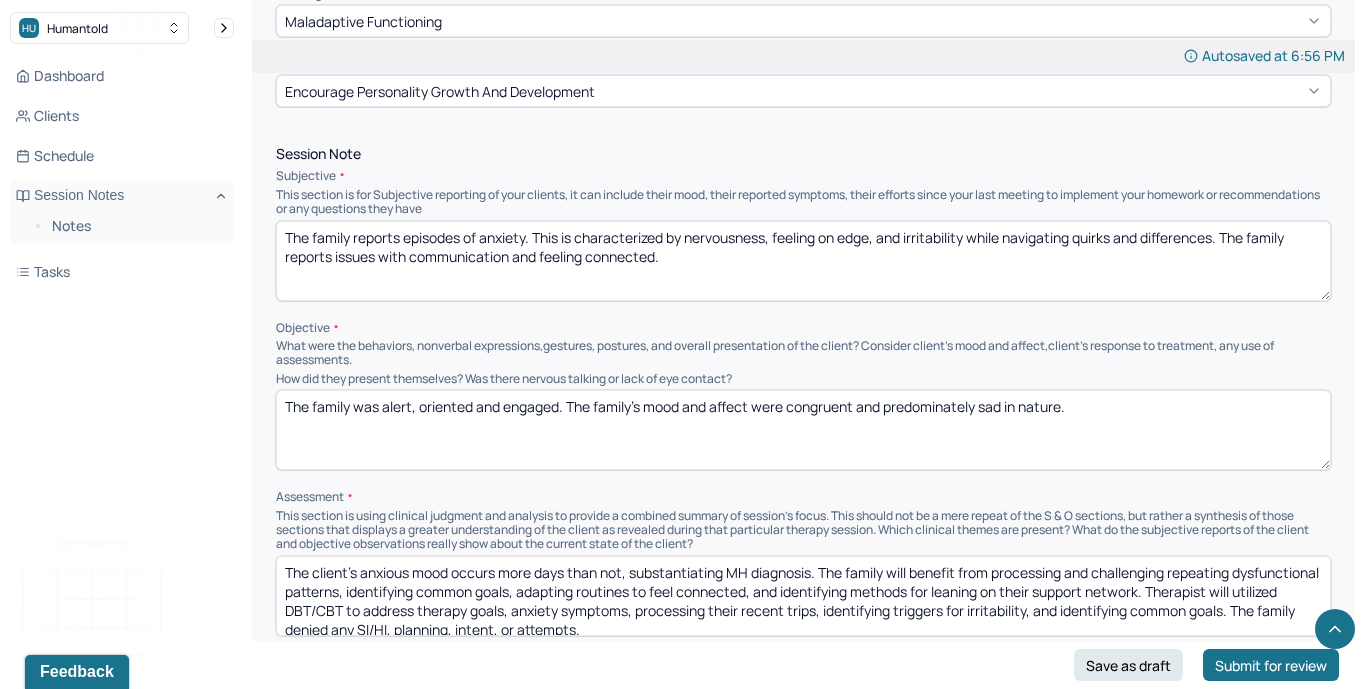 type on "The family reports episodes of feeling on edge, nervousness, [MEDICAL_DATA], self-sabotaging behaviors, irritability, and anxiety." 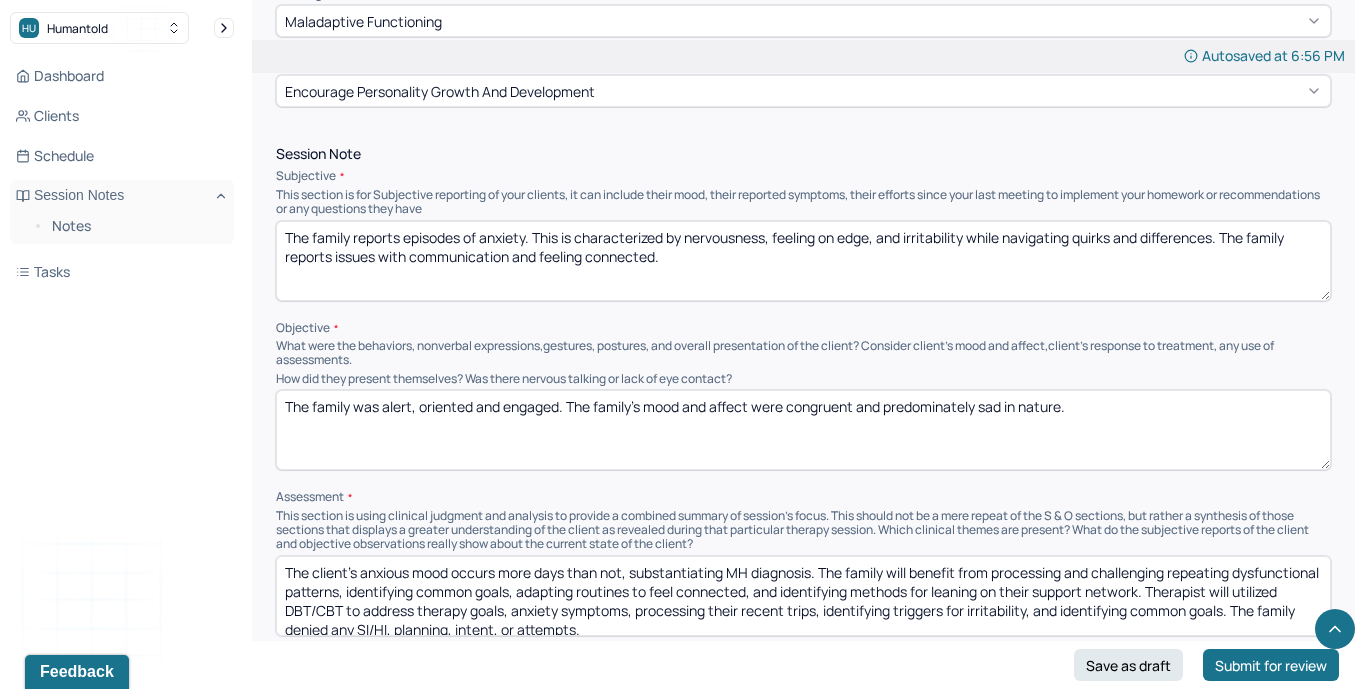 drag, startPoint x: 1226, startPoint y: 228, endPoint x: 688, endPoint y: 228, distance: 538 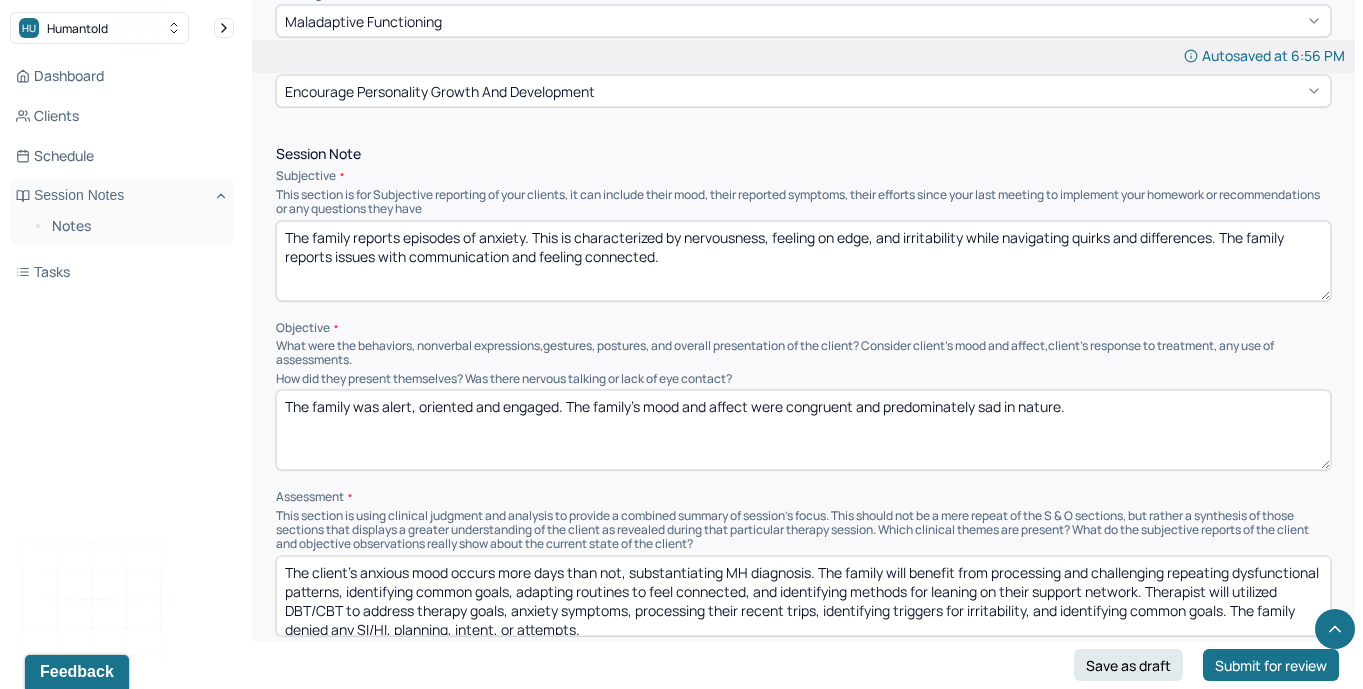 click on "The family reports episodes of anxiety. This is characterized by nervousness, feeling on edge, and irritability while navigating quirks and differences. The family reports issues with communication and feeling connected." at bounding box center (803, 261) 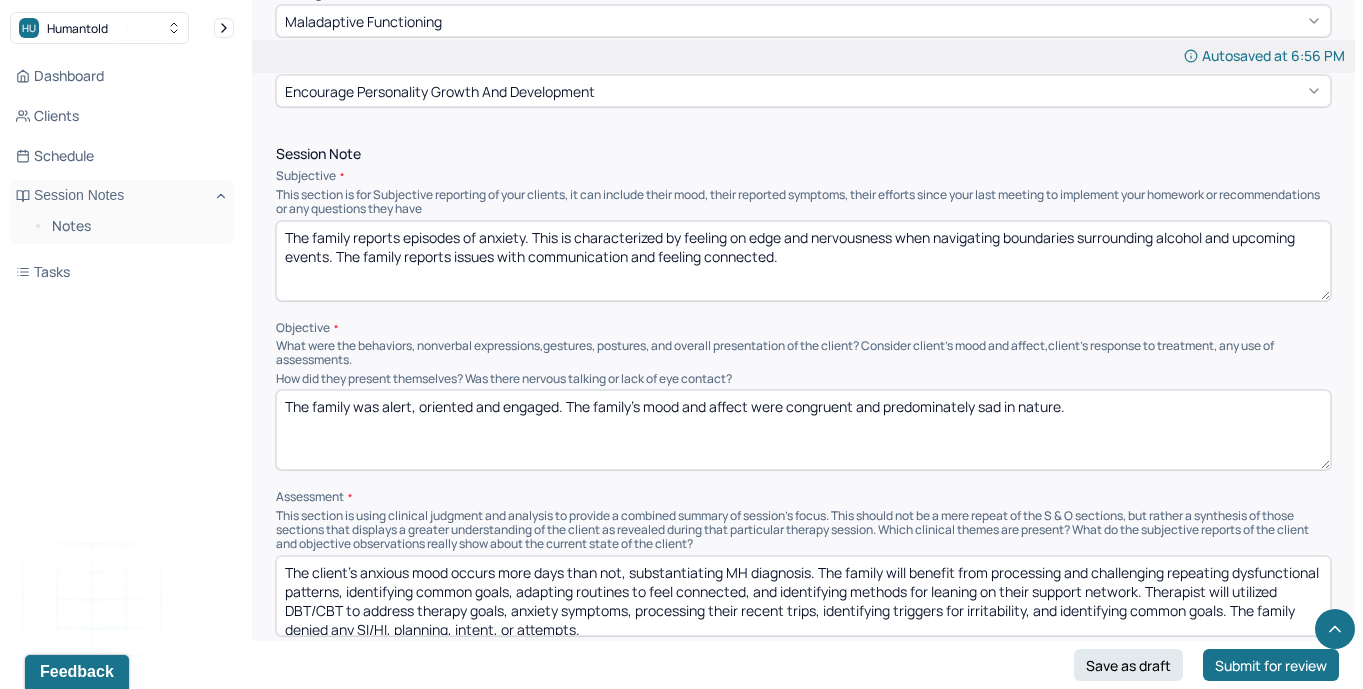 drag, startPoint x: 829, startPoint y: 255, endPoint x: 631, endPoint y: 253, distance: 198.0101 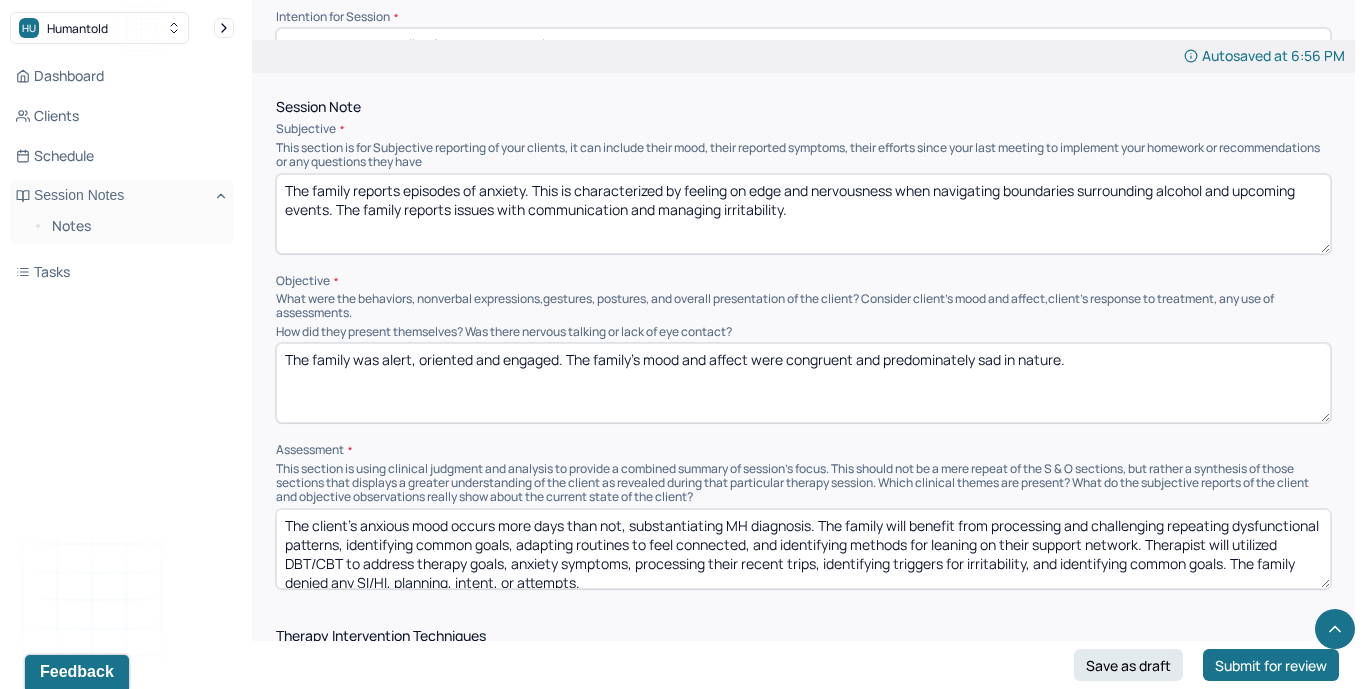 scroll, scrollTop: 1205, scrollLeft: 0, axis: vertical 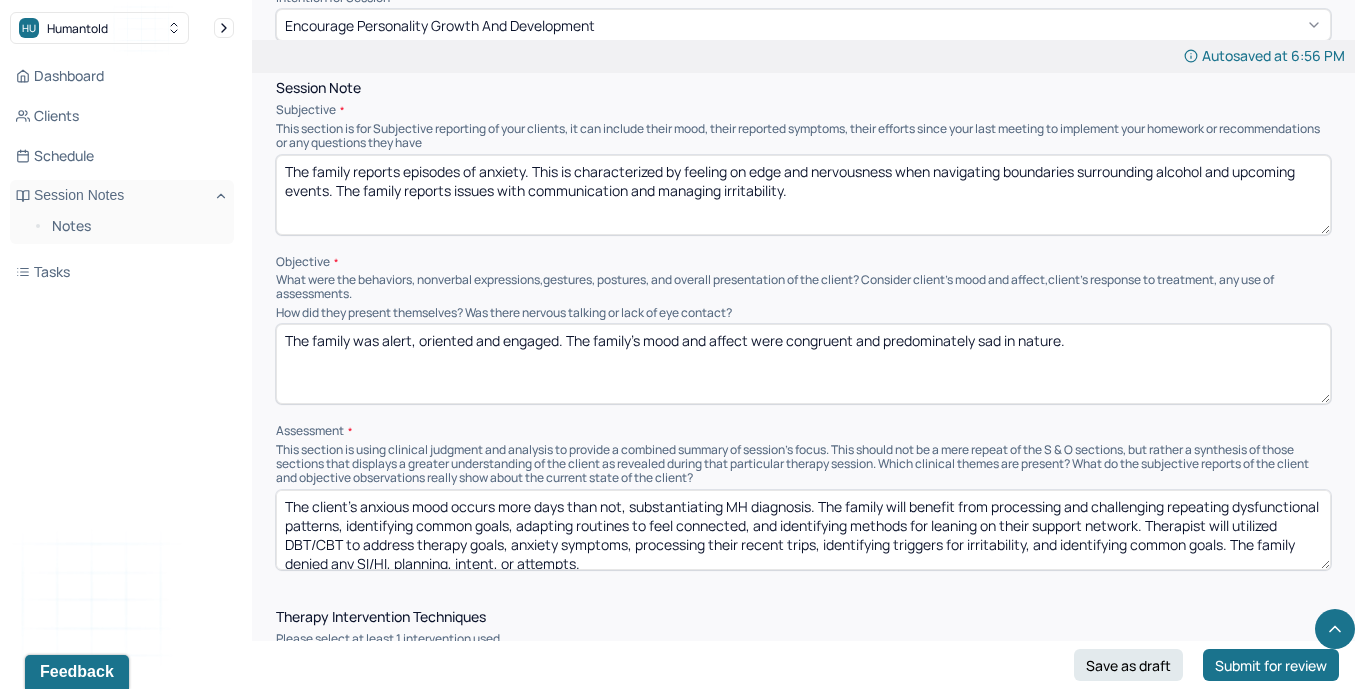 type on "The family reports episodes of anxiety. This is characterized by feeling on edge and nervousness when navigating boundaries surrounding alcohol and upcoming events. The family reports issues with communication and managing irritability." 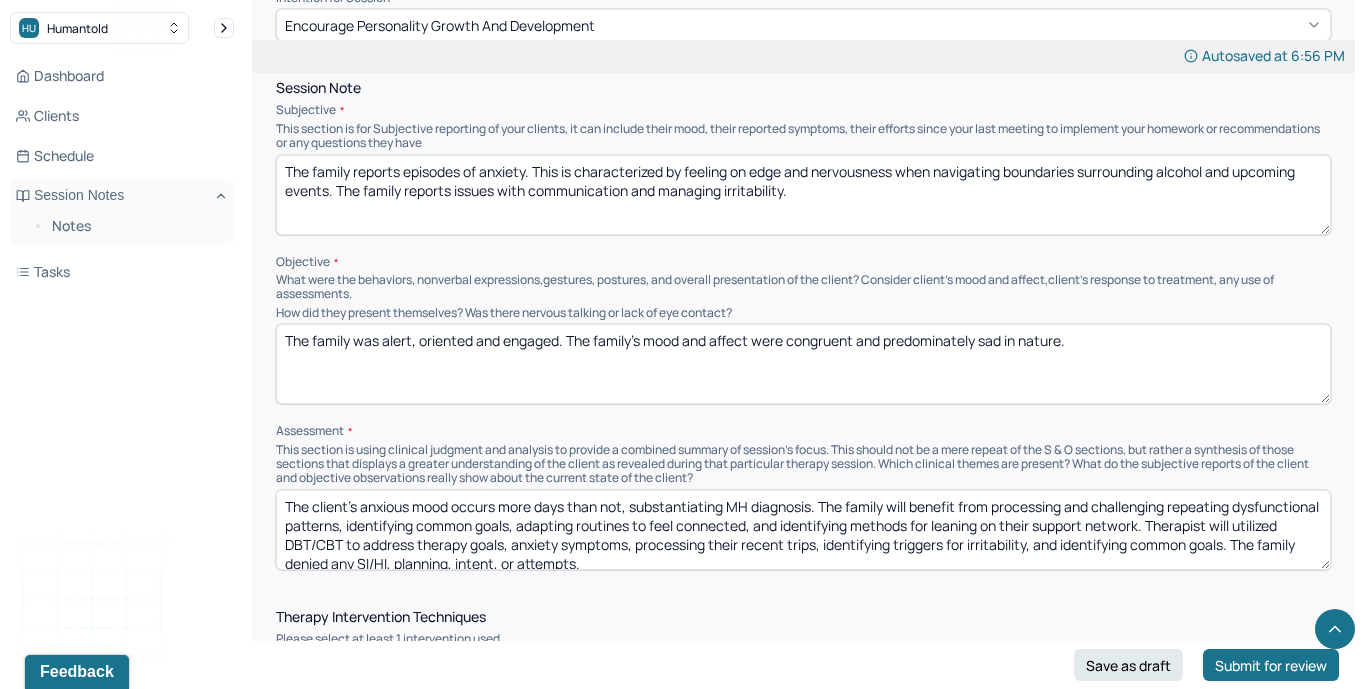drag, startPoint x: 1159, startPoint y: 346, endPoint x: 448, endPoint y: 302, distance: 712.36017 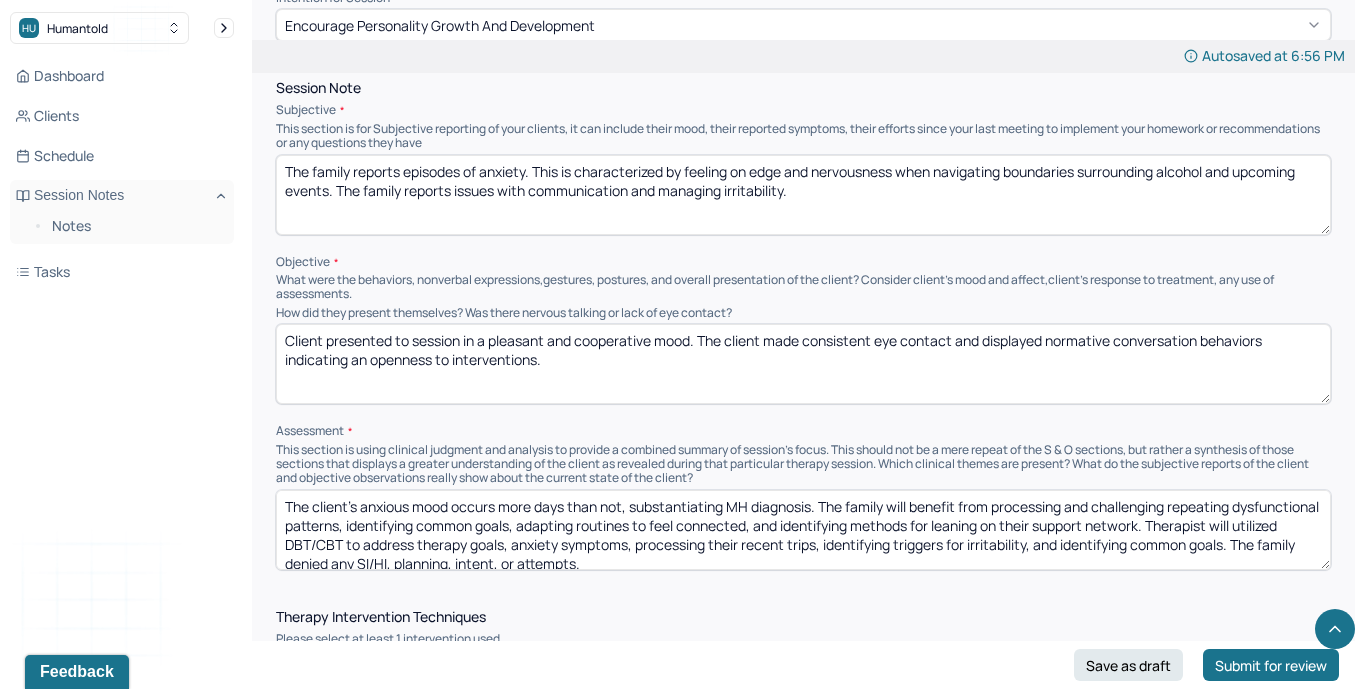 click on "The family was alert, oriented and engaged. The family's mood and affect were congruent and predominately sad in nature." at bounding box center [803, 364] 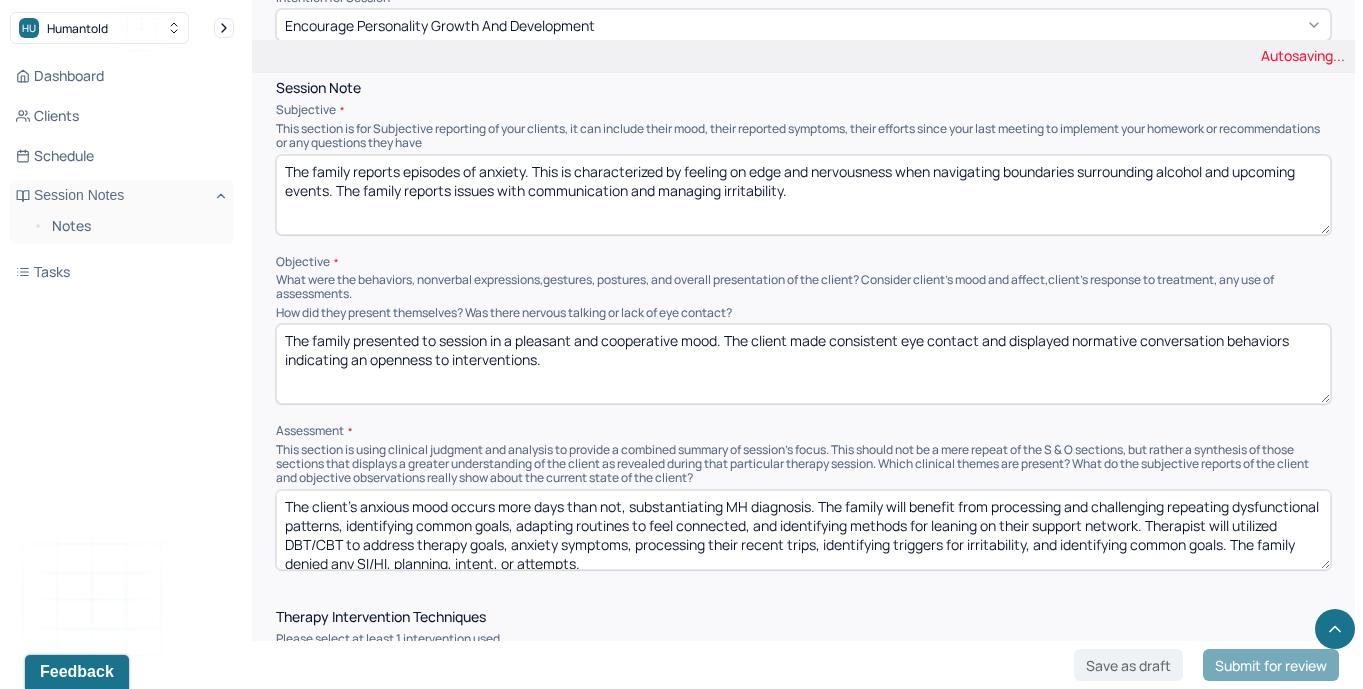 click on "The family was alert, oriented and engaged. The family's mood and affect were congruent and predominately sad in nature." at bounding box center (803, 364) 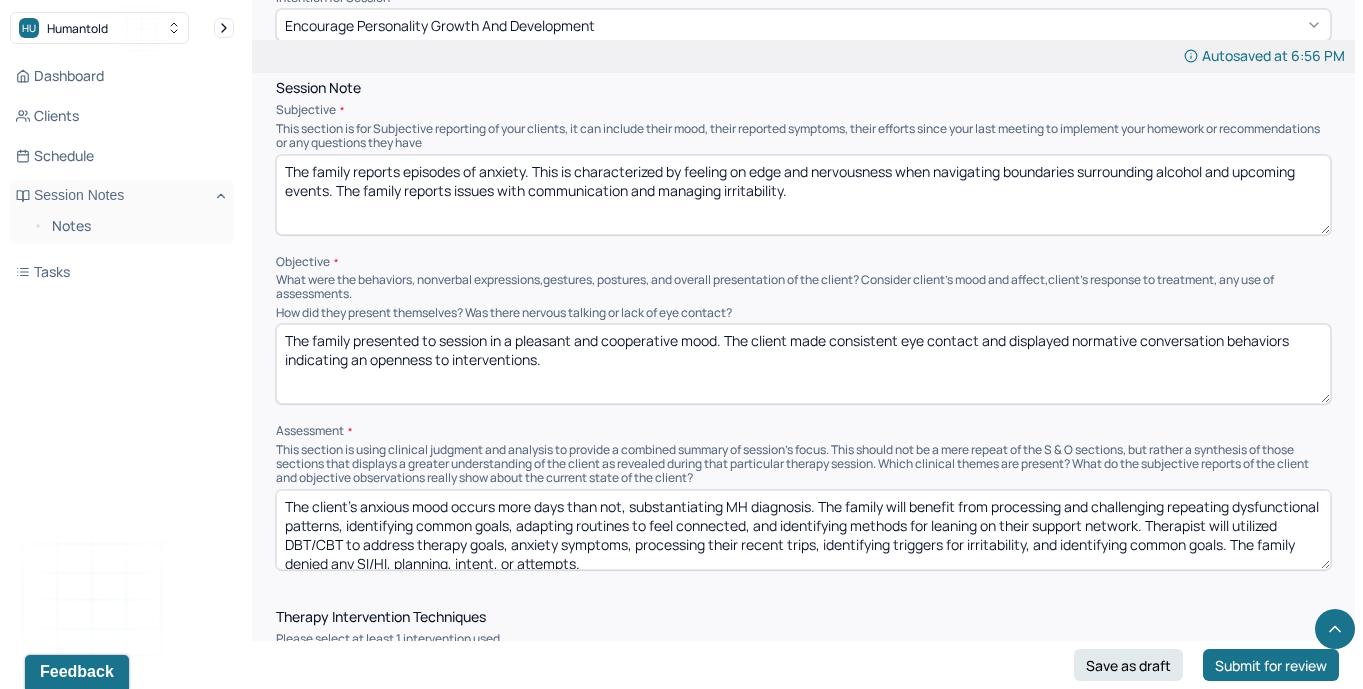 click on "The family was alert, oriented and engaged. The family's mood and affect were congruent and predominately sad in nature." at bounding box center (803, 364) 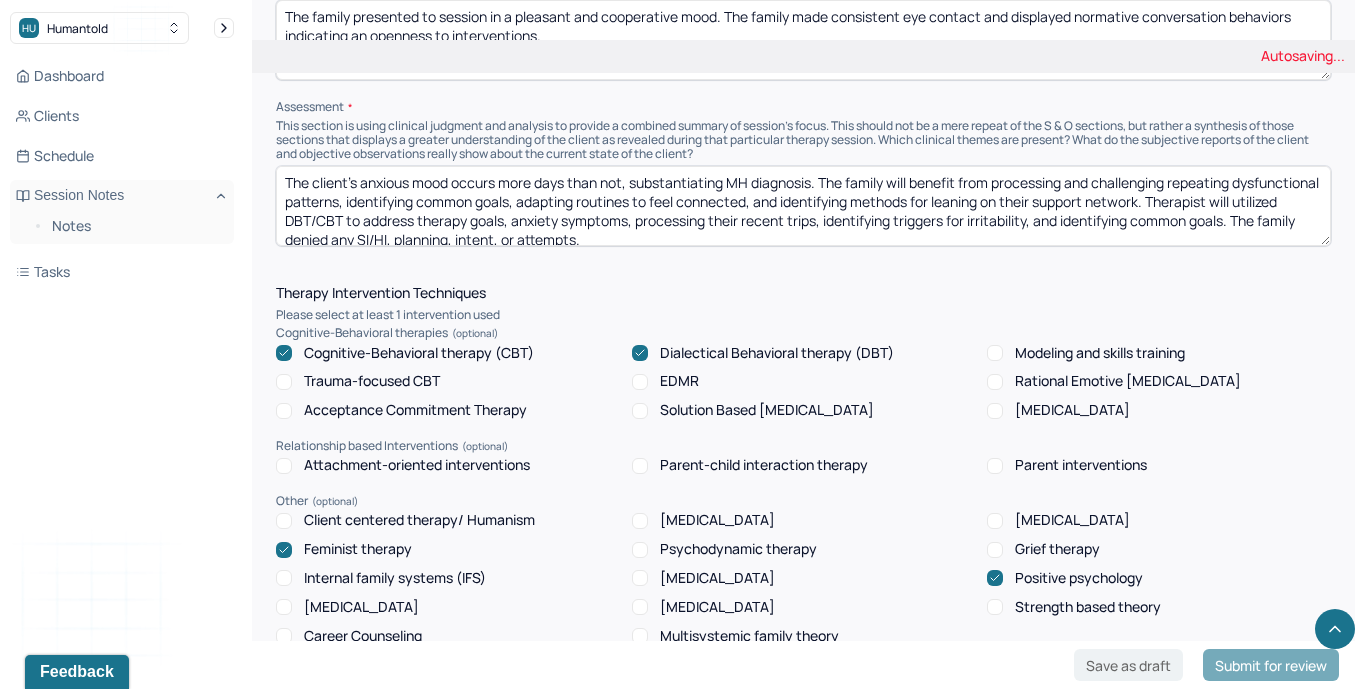 scroll, scrollTop: 1533, scrollLeft: 0, axis: vertical 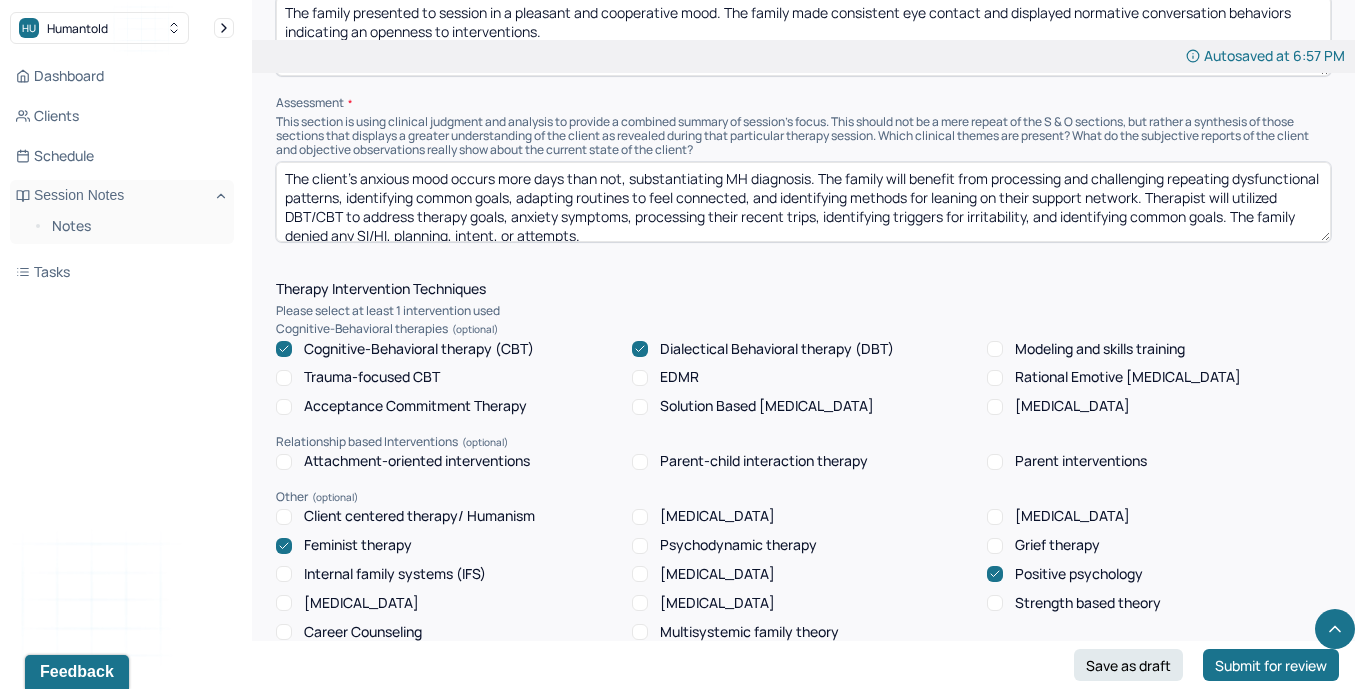 type on "The family presented to session in a pleasant and cooperative mood. The family made consistent eye contact and displayed normative conversation behaviors indicating an openness to interventions." 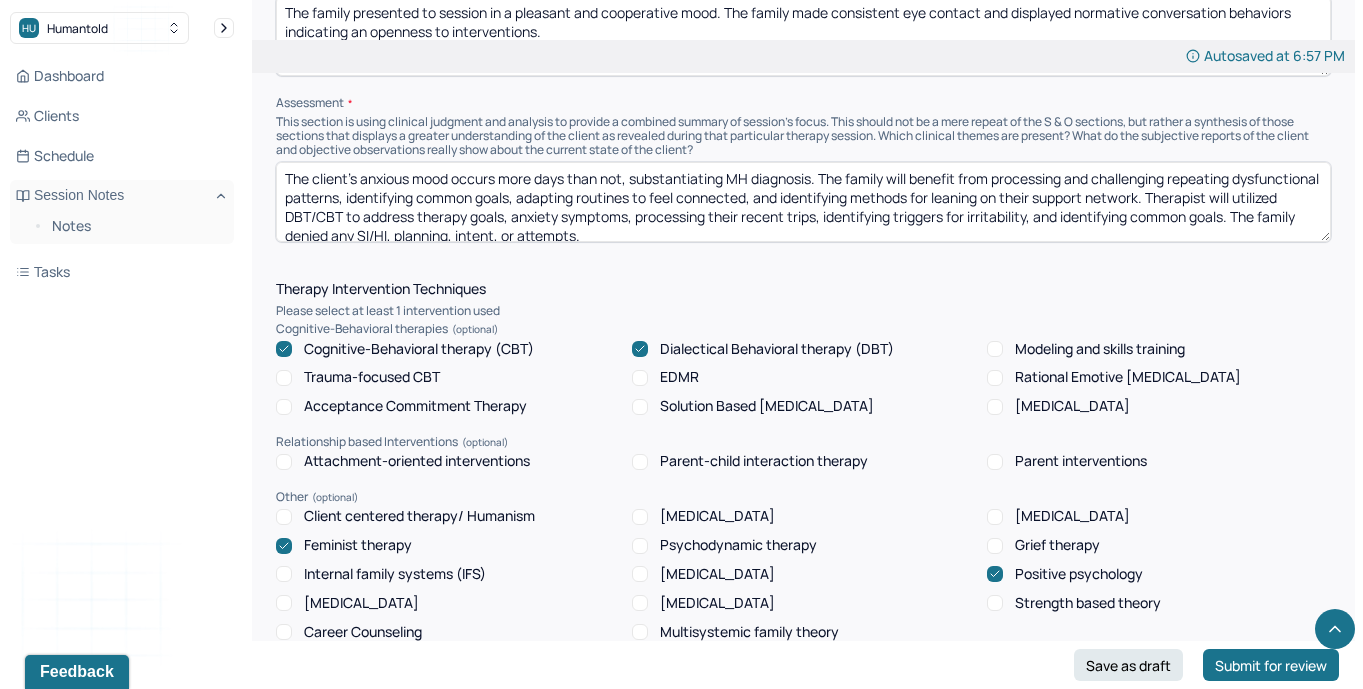 drag, startPoint x: 1234, startPoint y: 187, endPoint x: 998, endPoint y: 170, distance: 236.6115 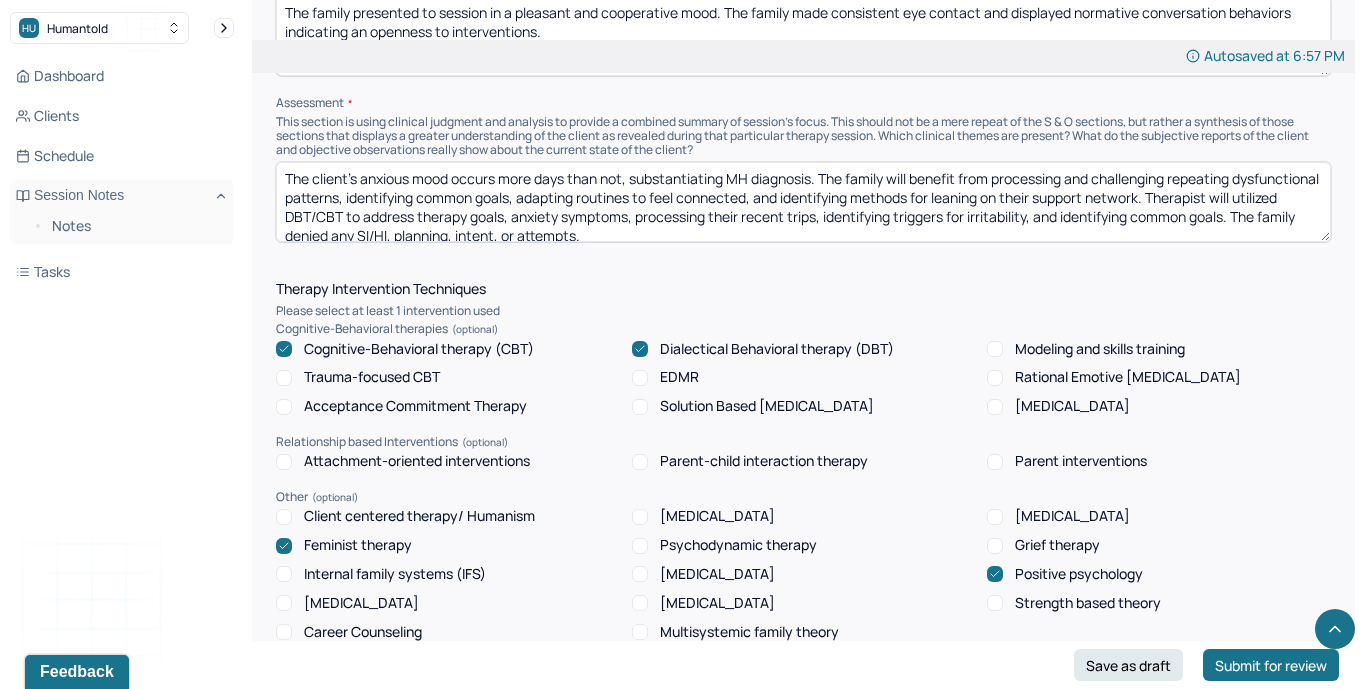 click on "The client's anxious mood occurs more days than not, substantiating MH diagnosis. The family will benefit from processing and challenging repeating dysfunctional patterns, identifying common goals, adapting routines to feel connected, and identifying methods for leaning on their support network. Therapist will utilized DBT/CBT to address therapy goals, anxiety symptoms, processing their recent trips, identifying triggers for irritability, and identifying common goals. The family denied any SI/HI, planning, intent, or attempts." at bounding box center [803, 202] 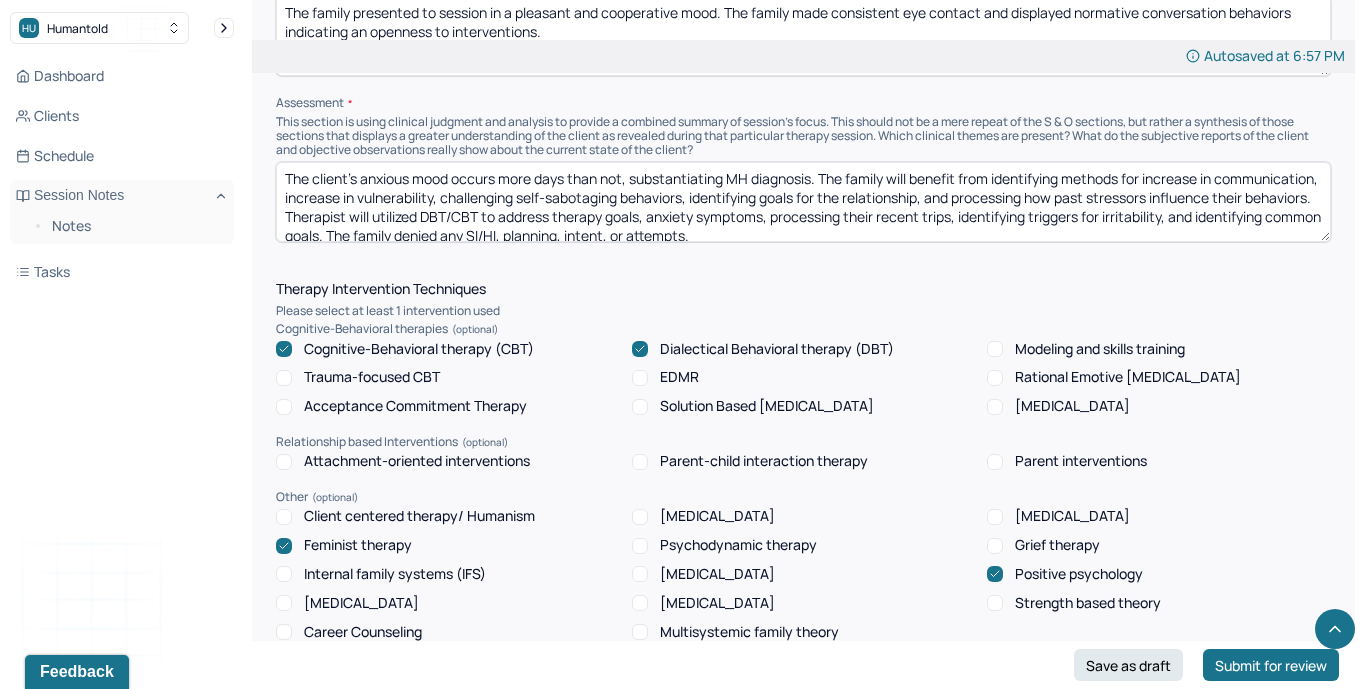 scroll, scrollTop: 9, scrollLeft: 0, axis: vertical 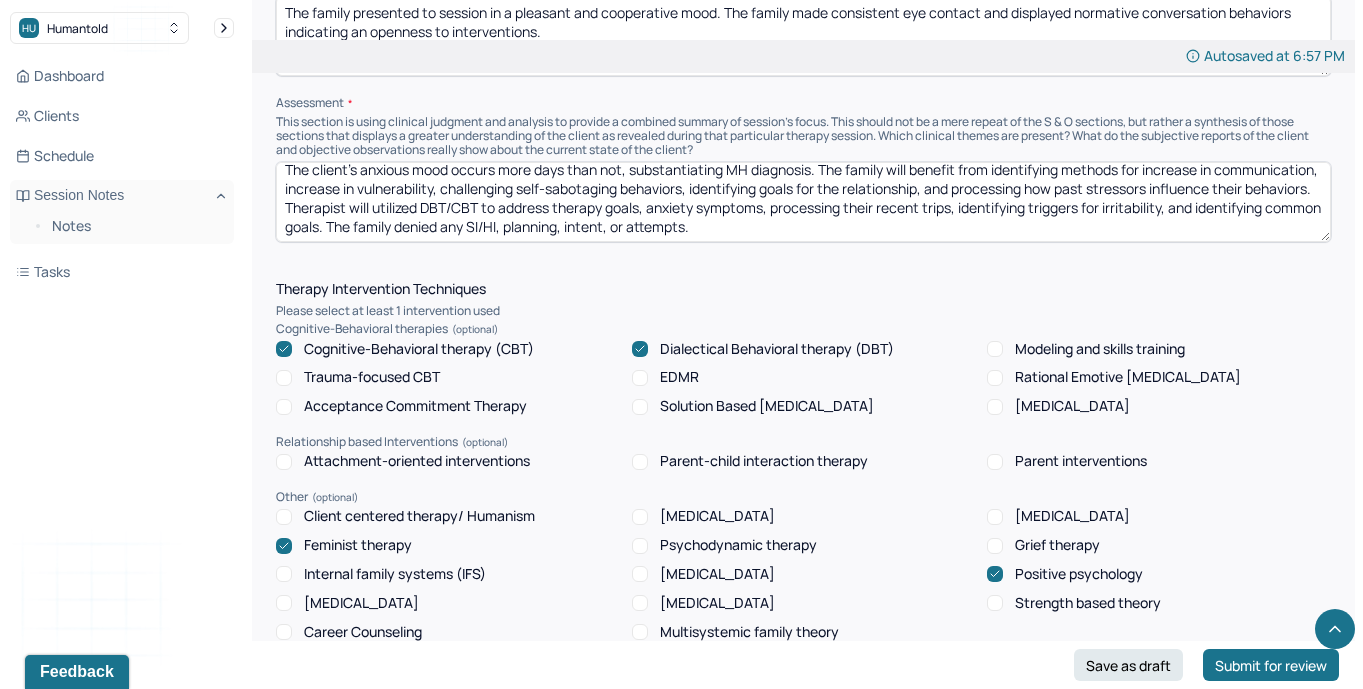 drag, startPoint x: 542, startPoint y: 223, endPoint x: 945, endPoint y: 199, distance: 403.71402 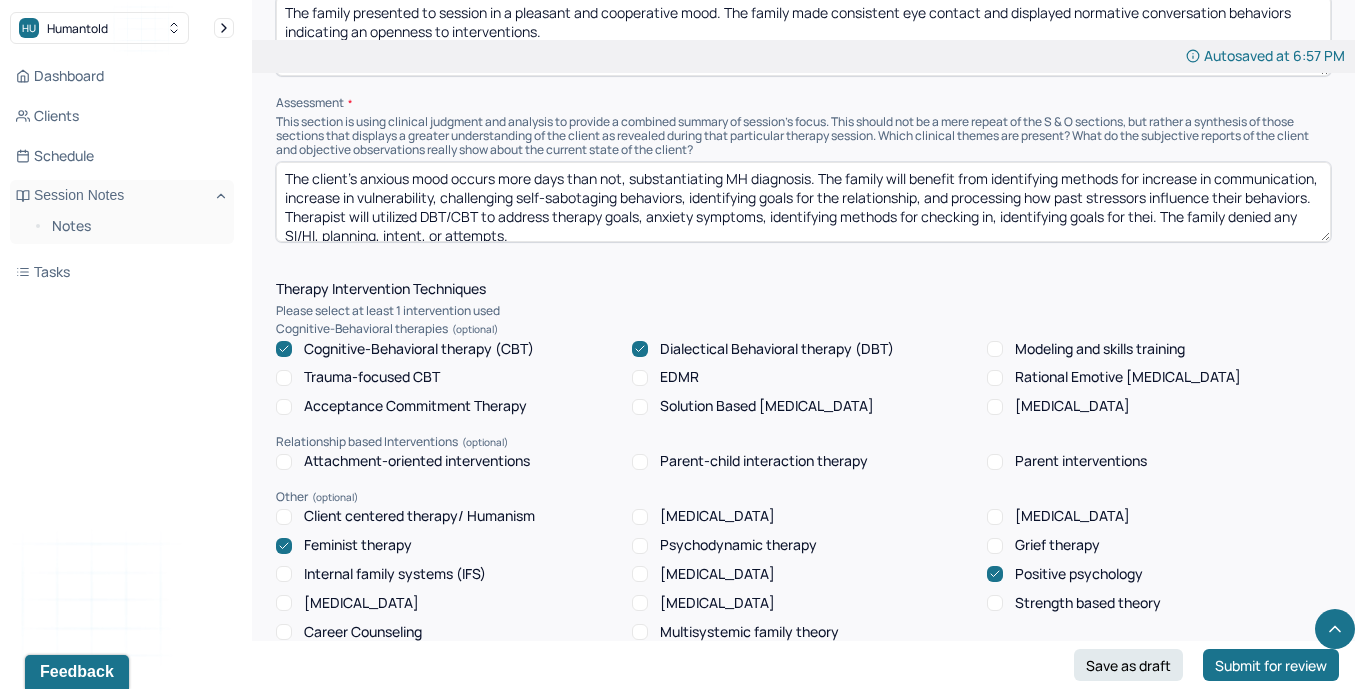 scroll, scrollTop: 3, scrollLeft: 0, axis: vertical 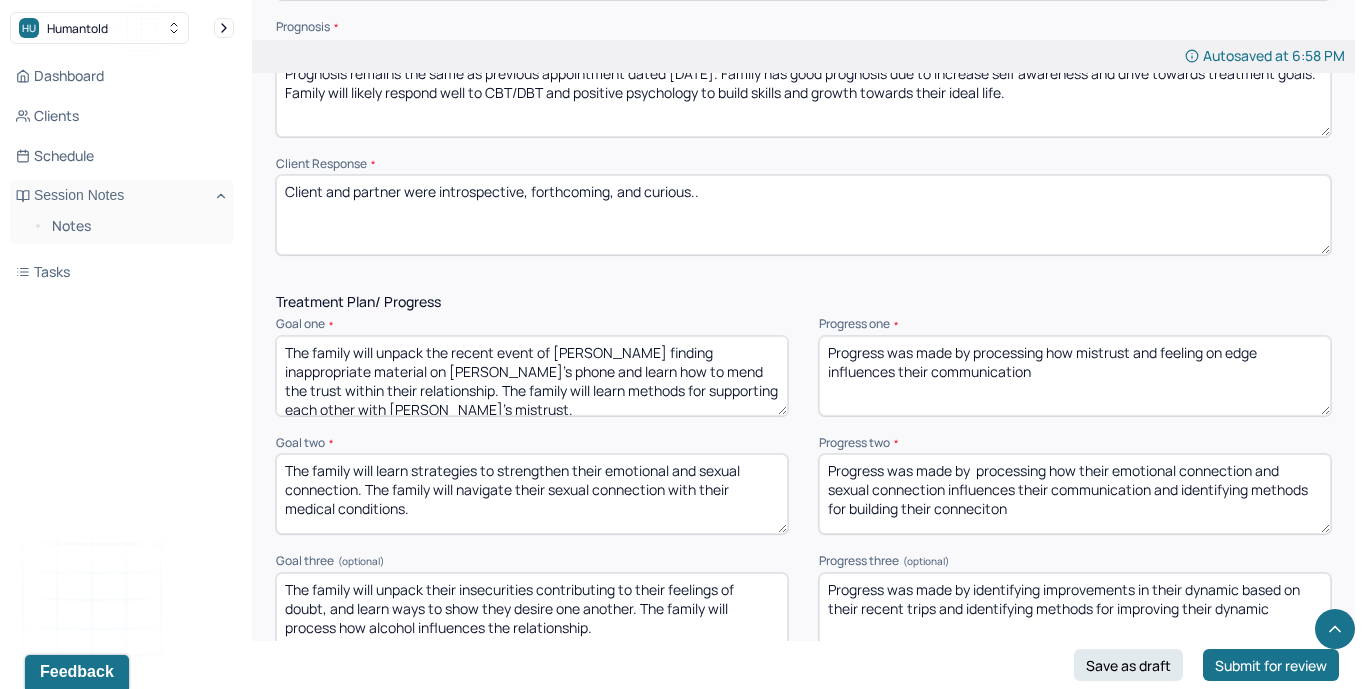 type on "The client's anxious mood occurs more days than not, substantiating MH diagnosis. The family will benefit from identifying methods for increase in communication, increase in vulnerability, challenging self-sabotaging behaviors, identifying goals for the relationship, and processing how past stressors influence their behaviors. Therapist will utilized DBT/CBT to address therapy goals, anxiety symptoms, identifying methods for checking in, identifying goals for their relationship, processing past events, and identifying methods for challenging dysfunctional patterns. The family denied any SI/HI, planning, intent, or attempts." 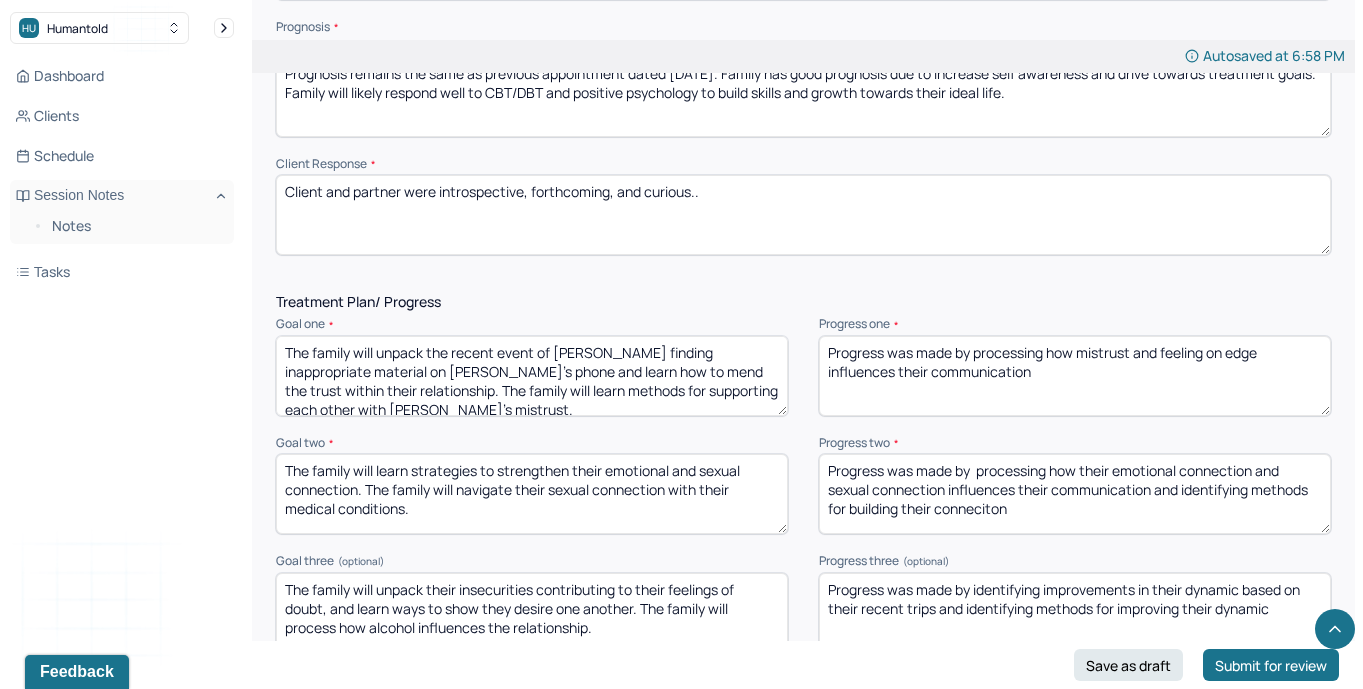 drag, startPoint x: 718, startPoint y: 185, endPoint x: 266, endPoint y: 168, distance: 452.31958 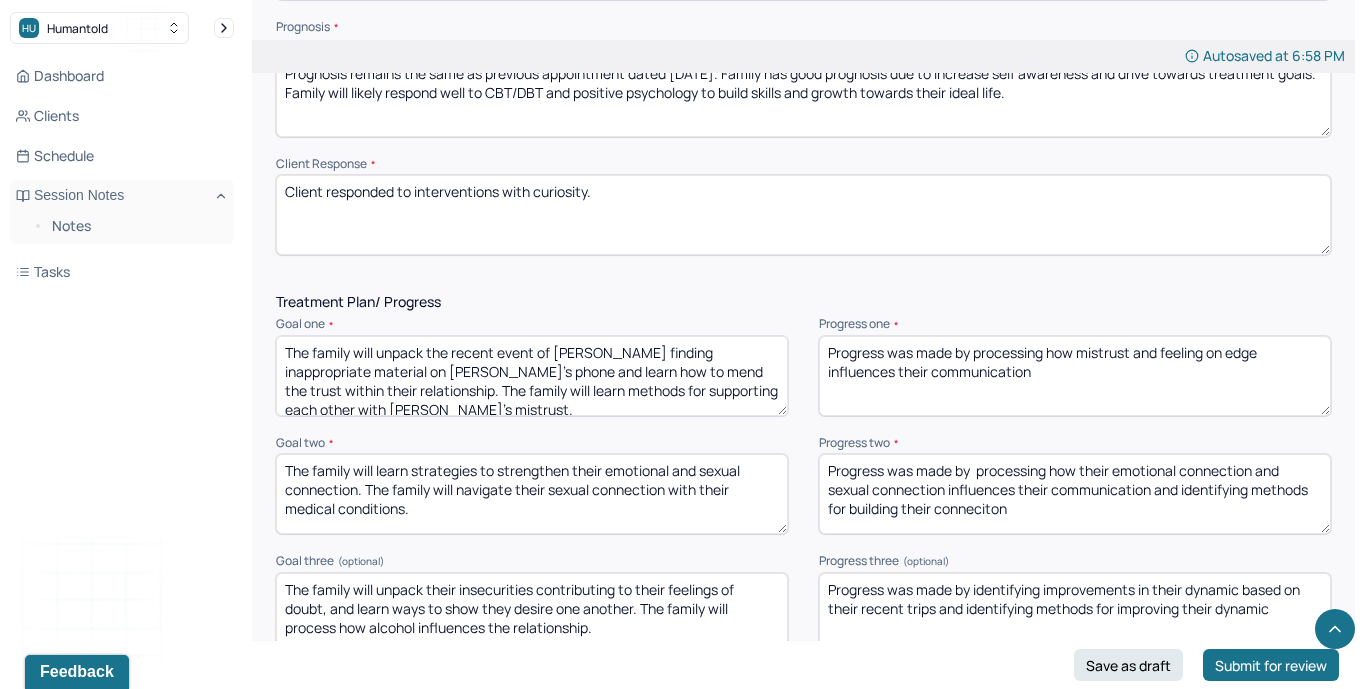 click on "Client and partner were introspective, forthcoming, and curious.." at bounding box center (803, 215) 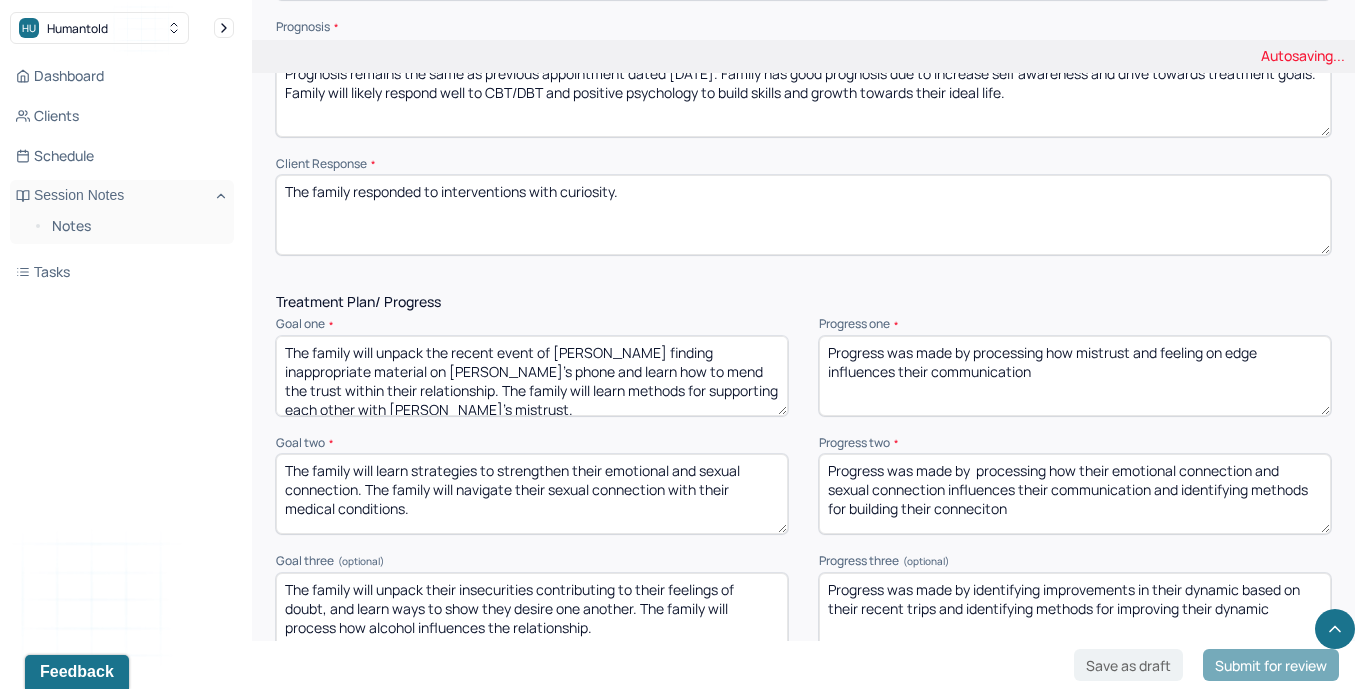 type on "The family responded to interventions with curiosity." 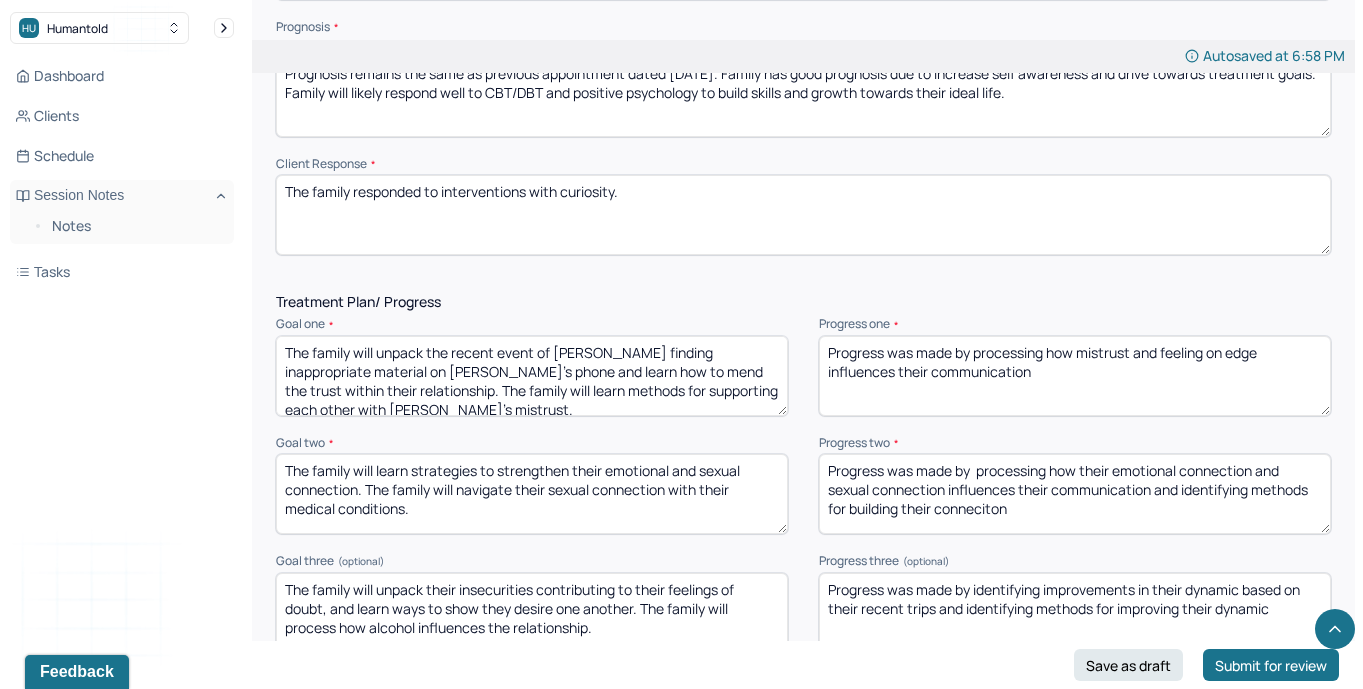drag, startPoint x: 1102, startPoint y: 365, endPoint x: 974, endPoint y: 348, distance: 129.12398 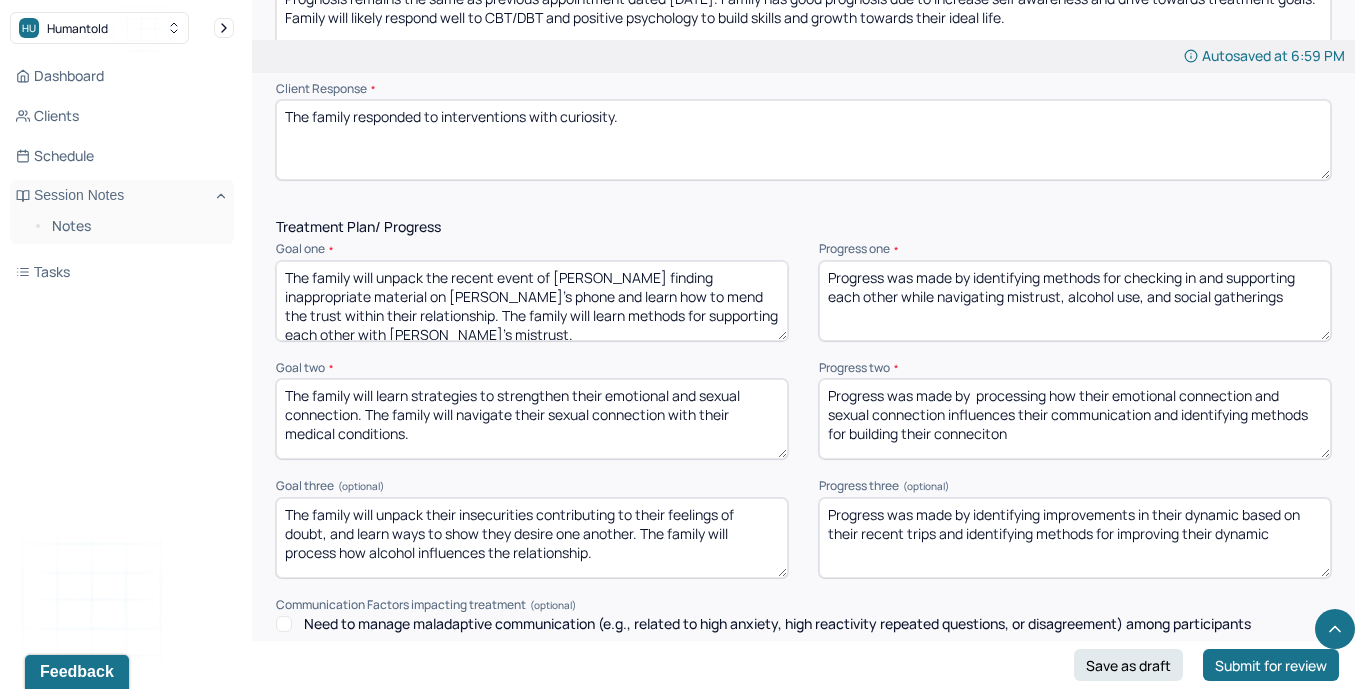scroll, scrollTop: 2565, scrollLeft: 0, axis: vertical 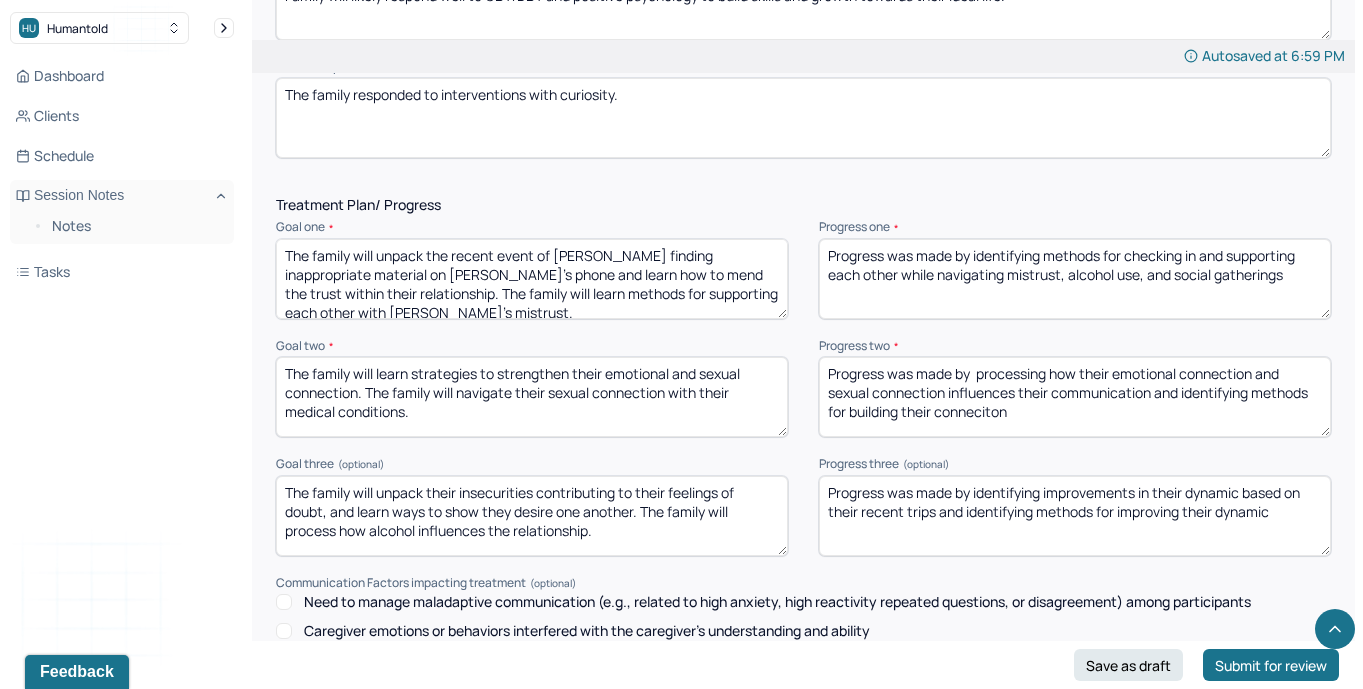 type on "Progress was made by identifying methods for checking in and supporting each other while navigating mistrust, alcohol use, and social gatherings" 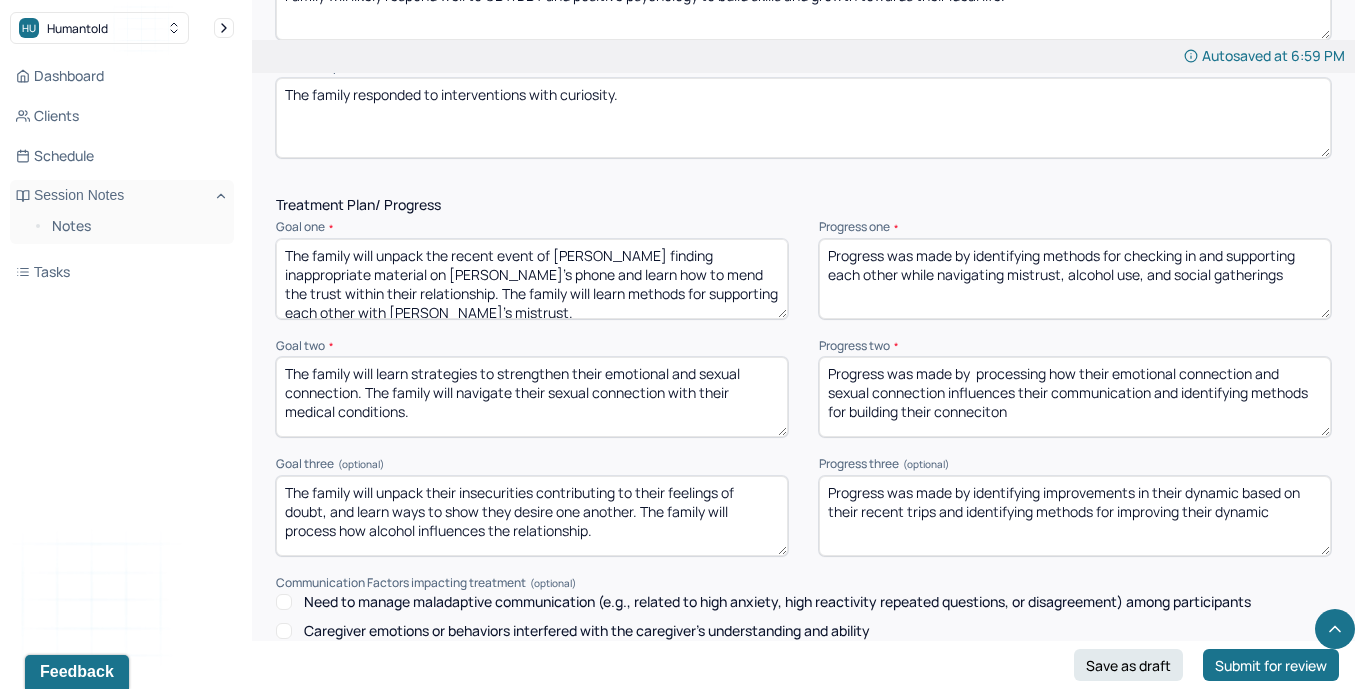 drag, startPoint x: 1045, startPoint y: 408, endPoint x: 981, endPoint y: 356, distance: 82.46211 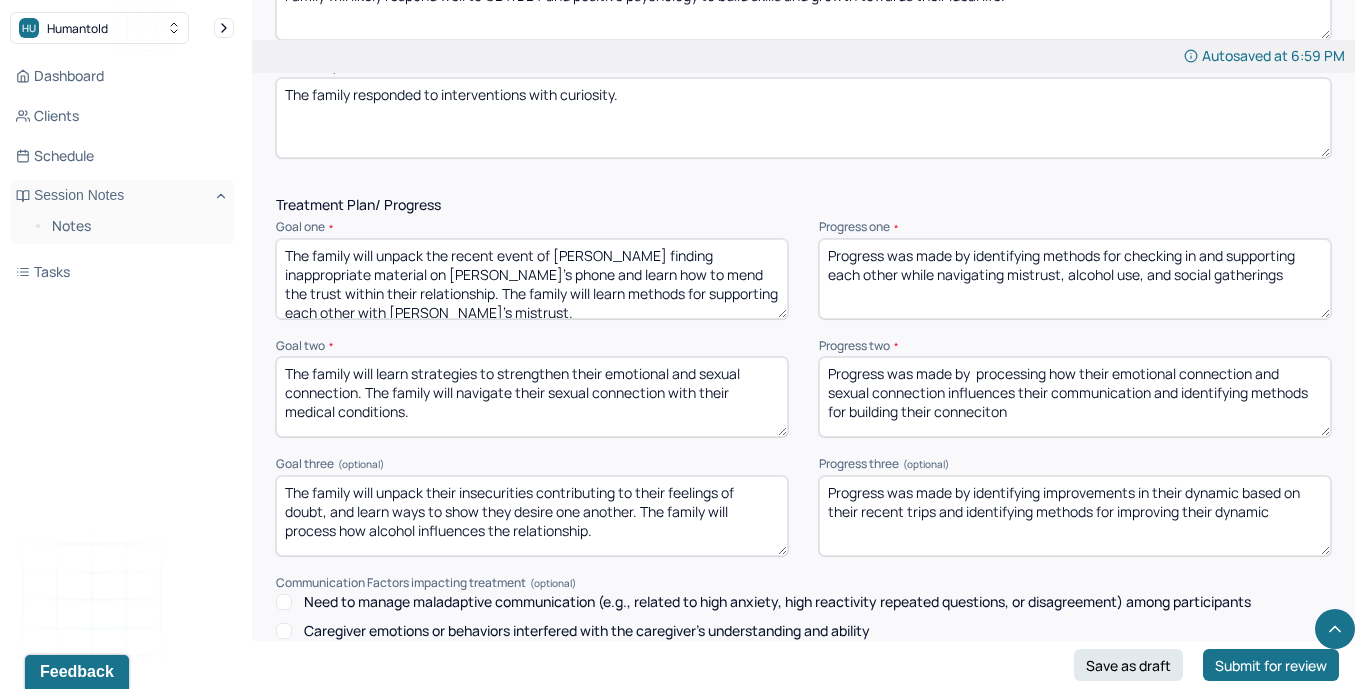 click on "Progress was made by  processing how their emotional connection and sexual connection influences their communication and identifying methods for building their conneciton" at bounding box center (1075, 397) 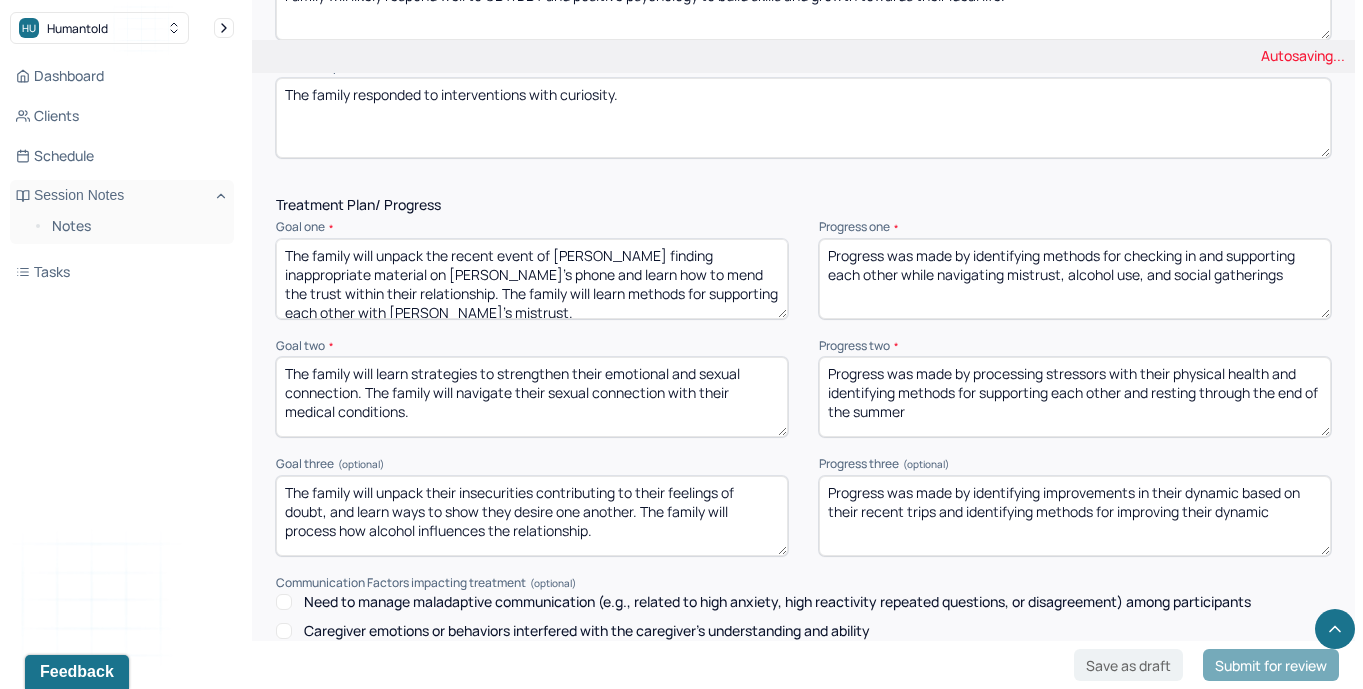 type on "Progress was made by processing stressors with their physical health and identifying methods for supporting each other and resting through the end of the summer" 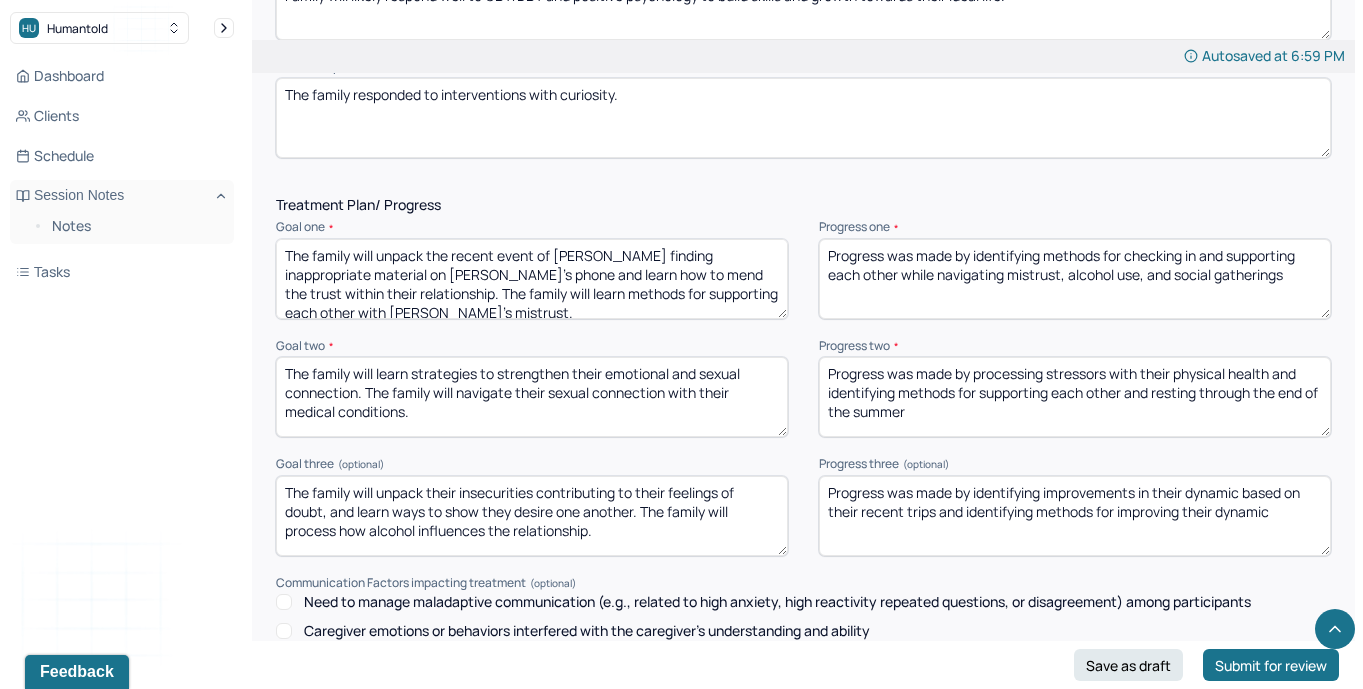 drag, startPoint x: 1303, startPoint y: 505, endPoint x: 980, endPoint y: 483, distance: 323.74835 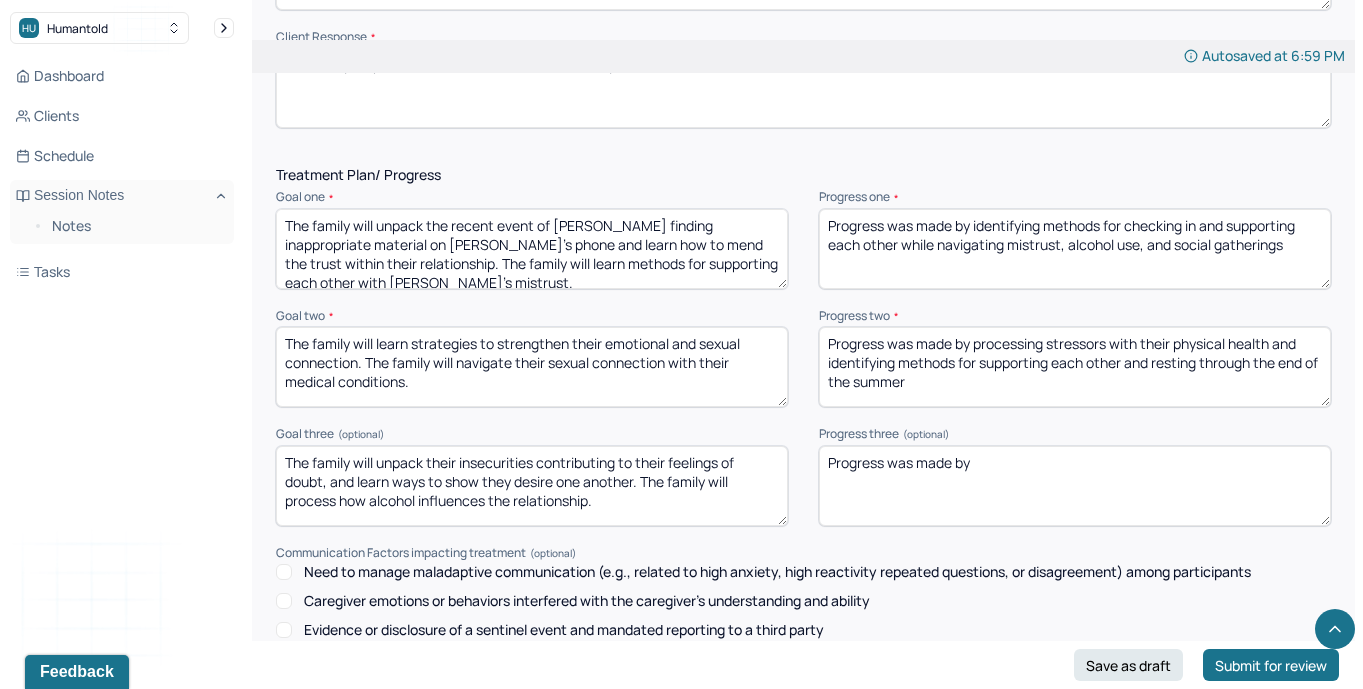 scroll, scrollTop: 2599, scrollLeft: 0, axis: vertical 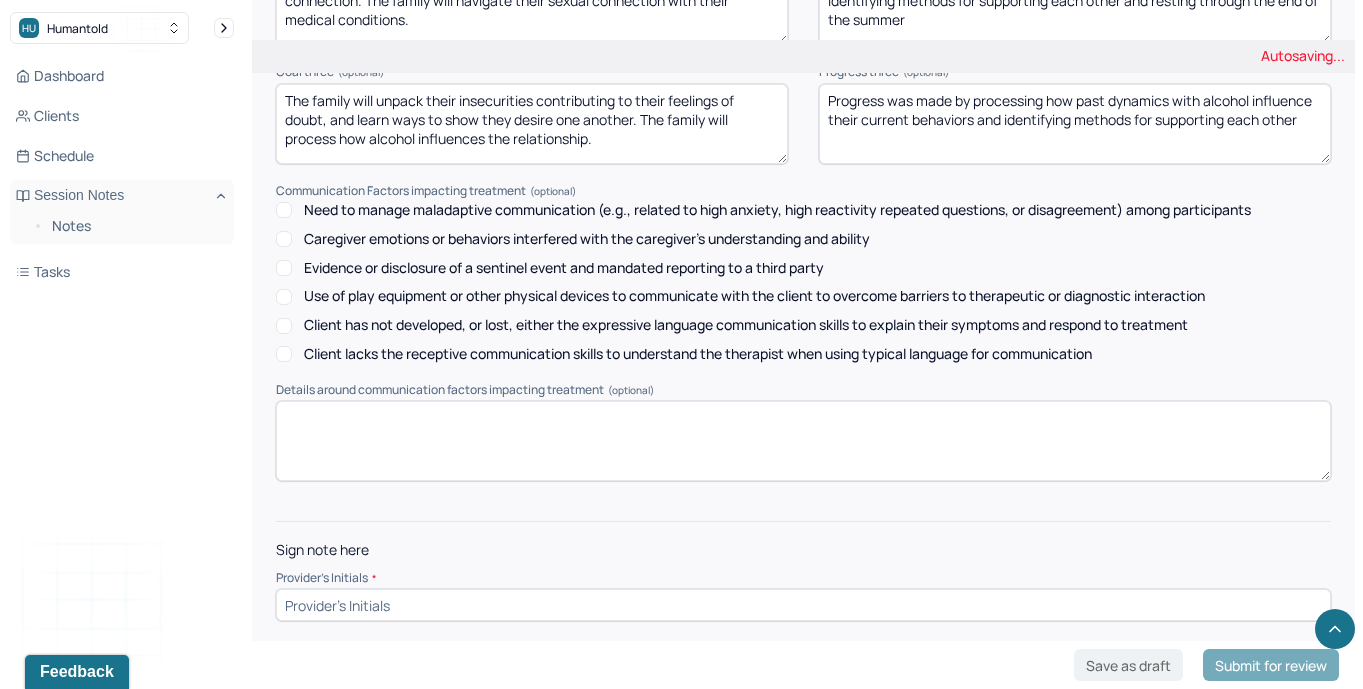 type on "Progress was made by processing how past dynamics with alcohol influence their current behaviors and identifying methods for supporting each other" 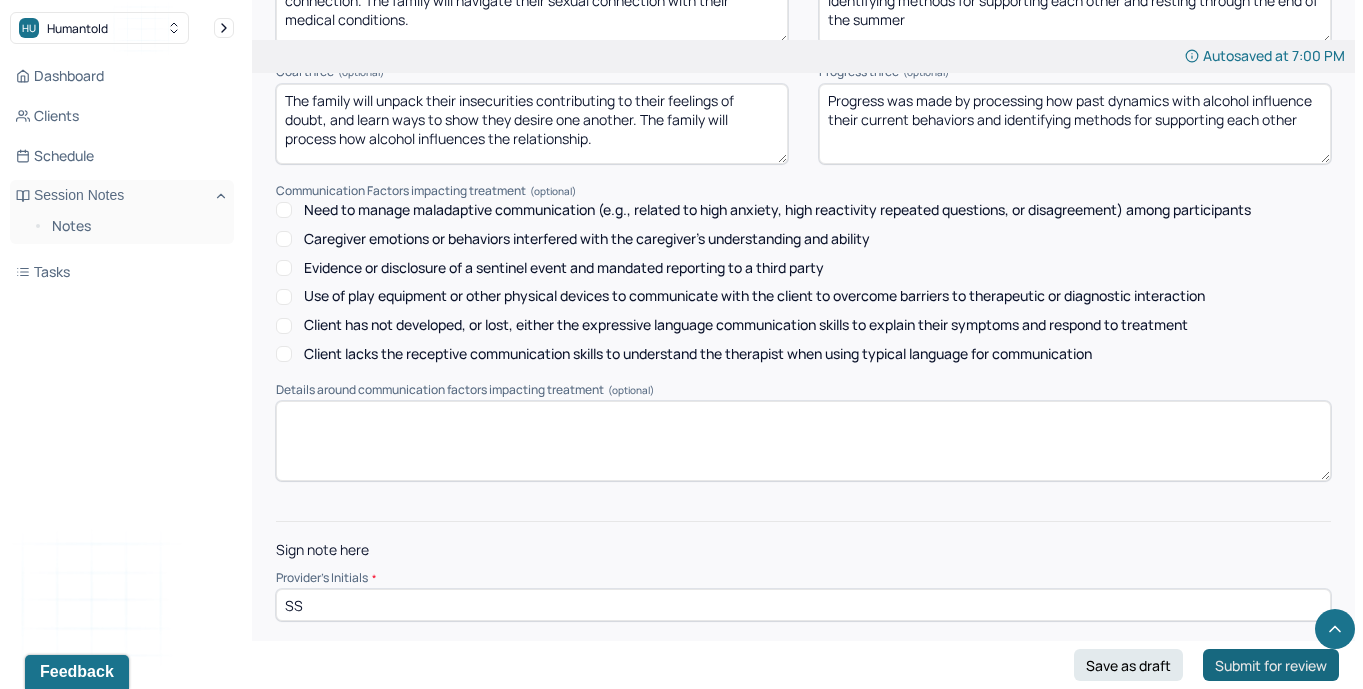type on "SS" 